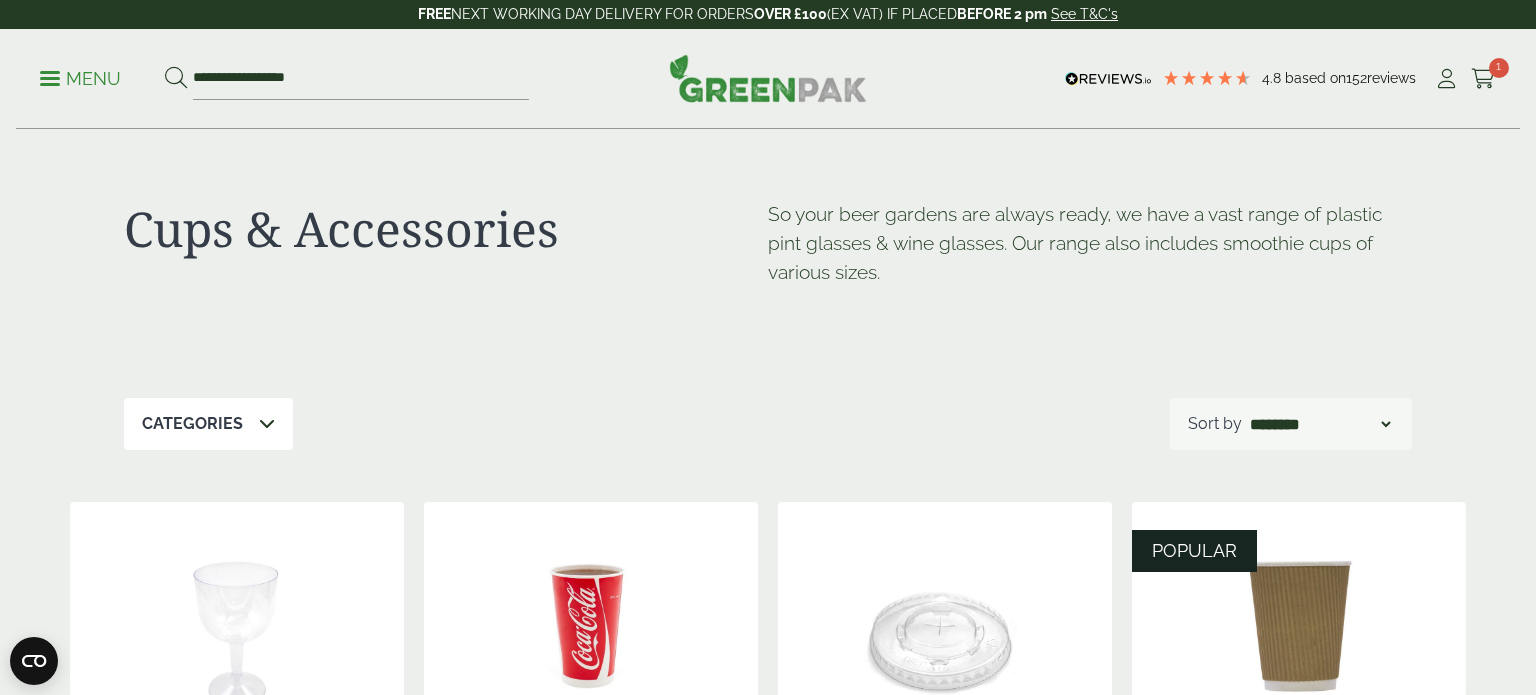 scroll, scrollTop: 0, scrollLeft: 0, axis: both 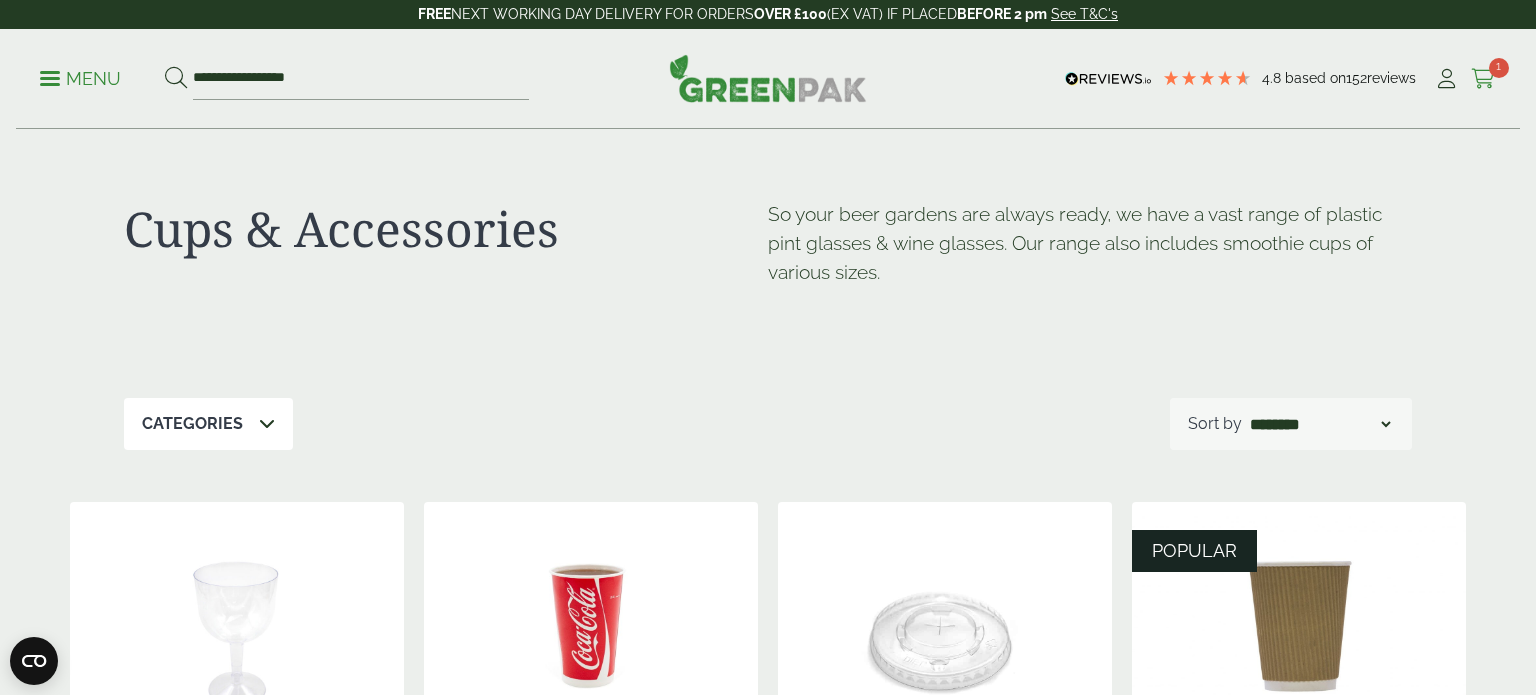 click on "1" at bounding box center [1499, 68] 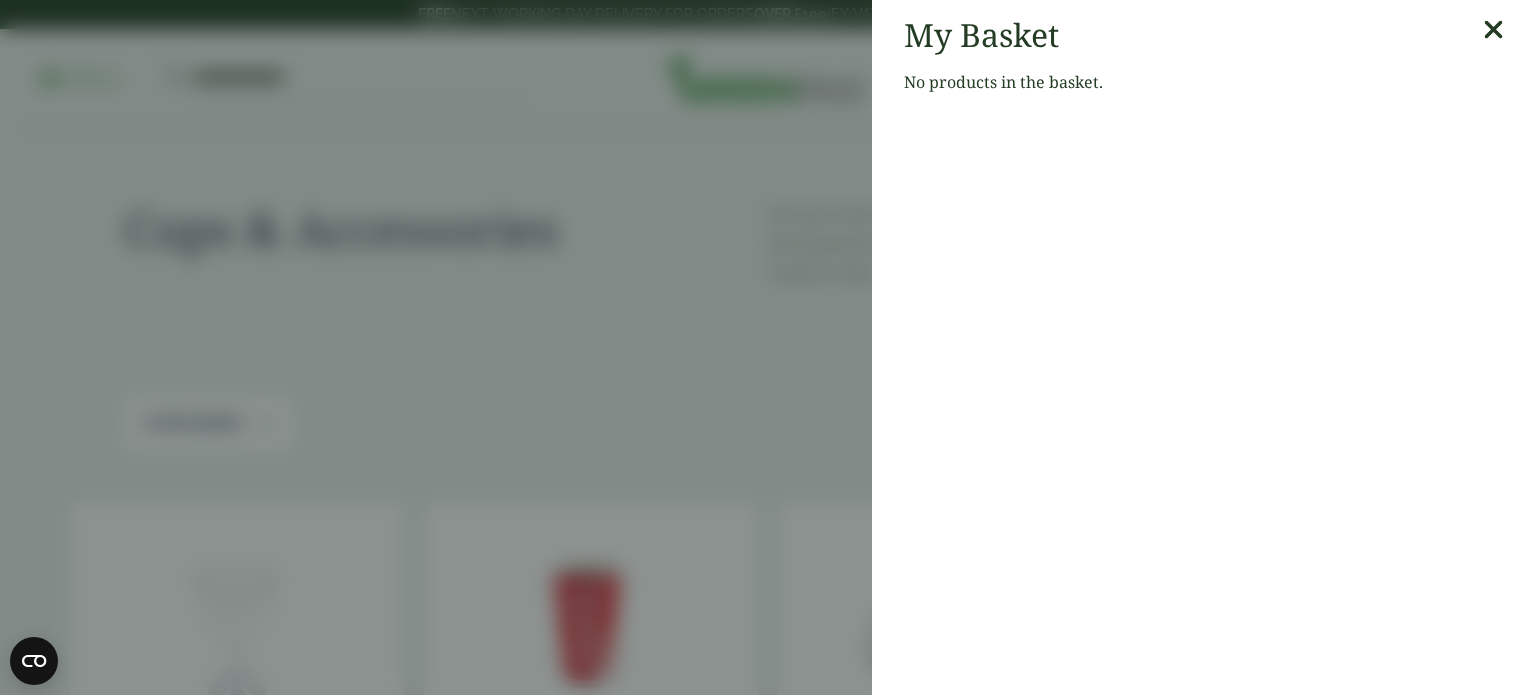 click at bounding box center (1493, 30) 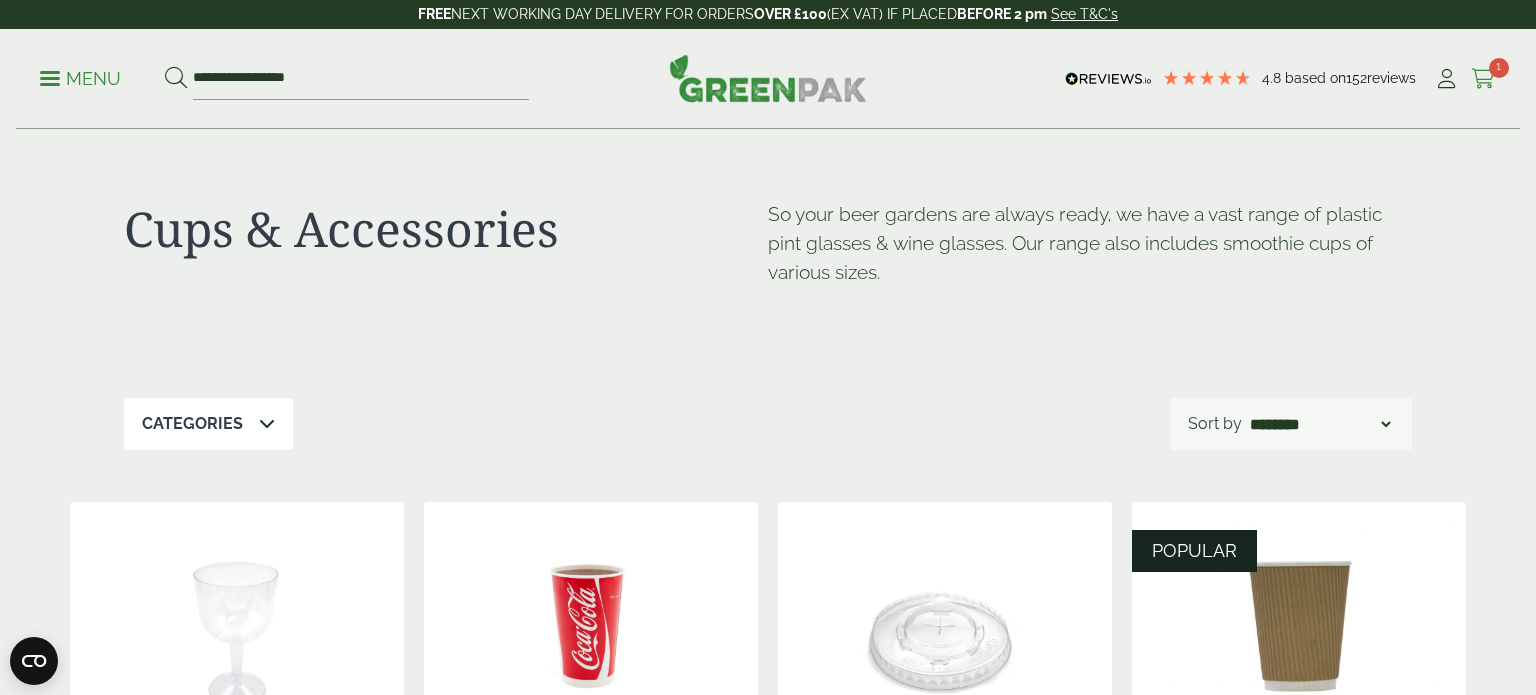 click on "1" at bounding box center (1499, 68) 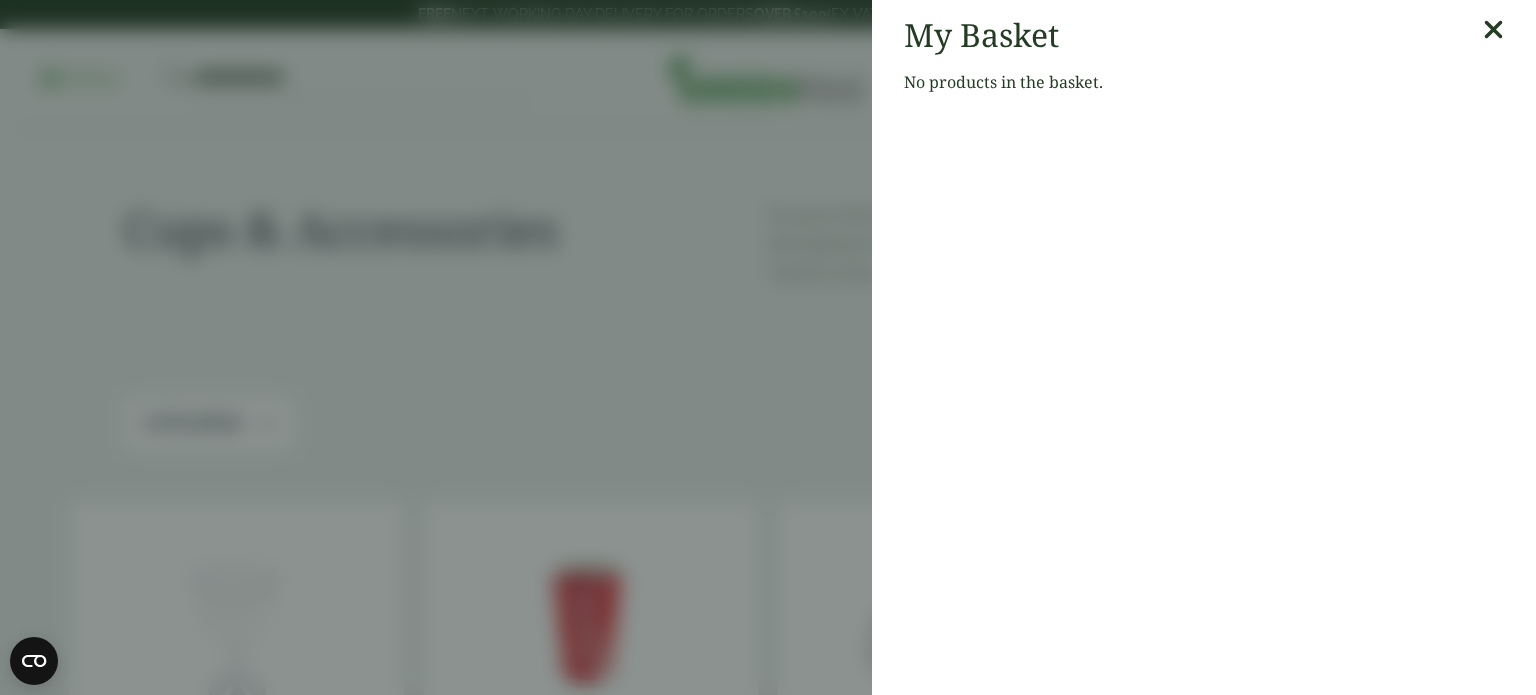 click at bounding box center [1493, 30] 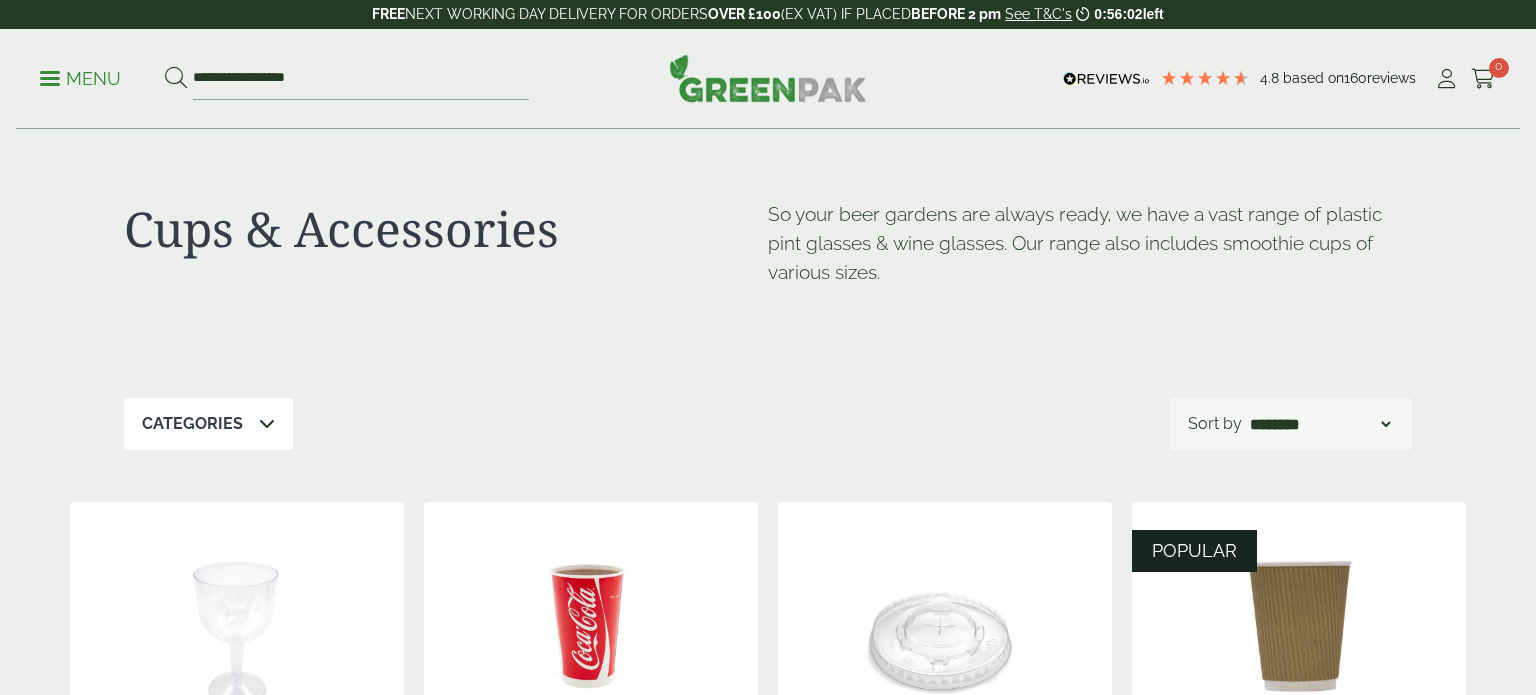 scroll, scrollTop: 0, scrollLeft: 0, axis: both 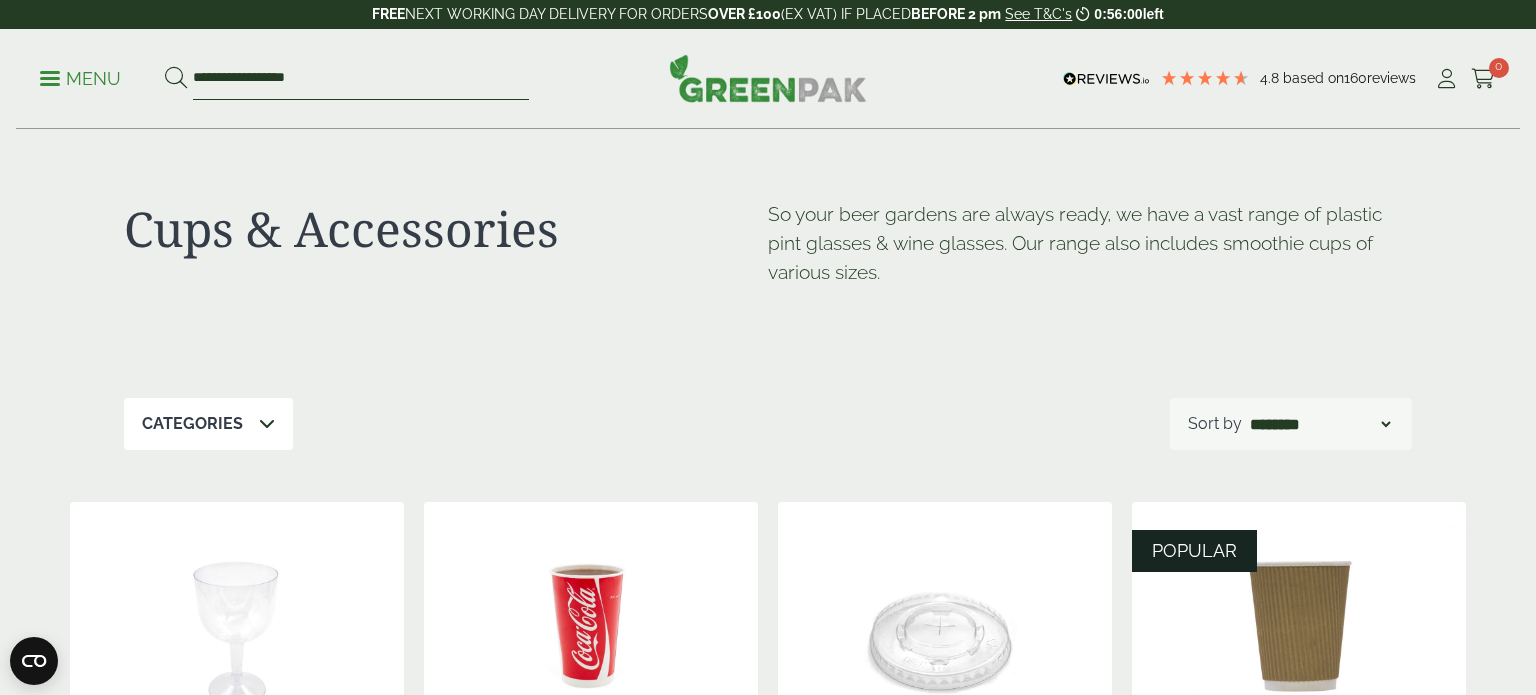 click on "**********" at bounding box center [361, 79] 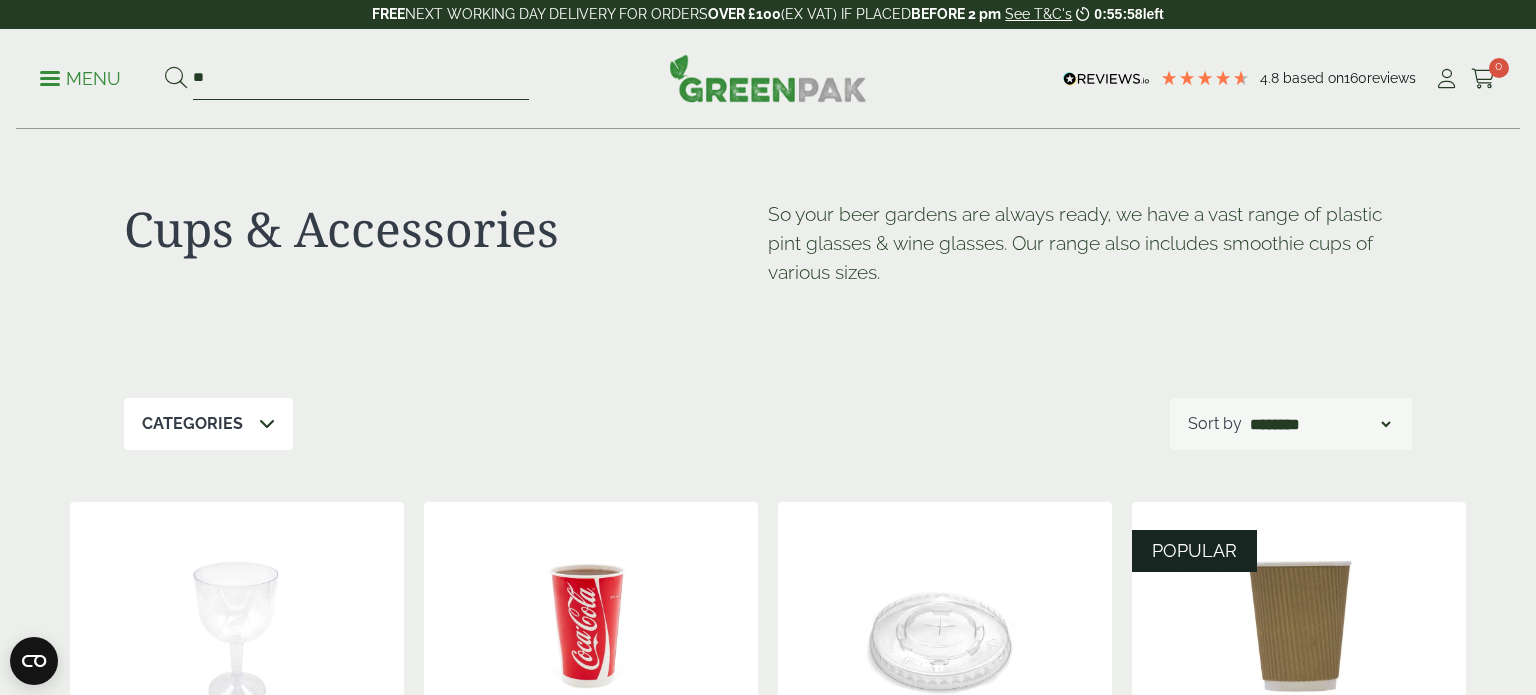 type on "*" 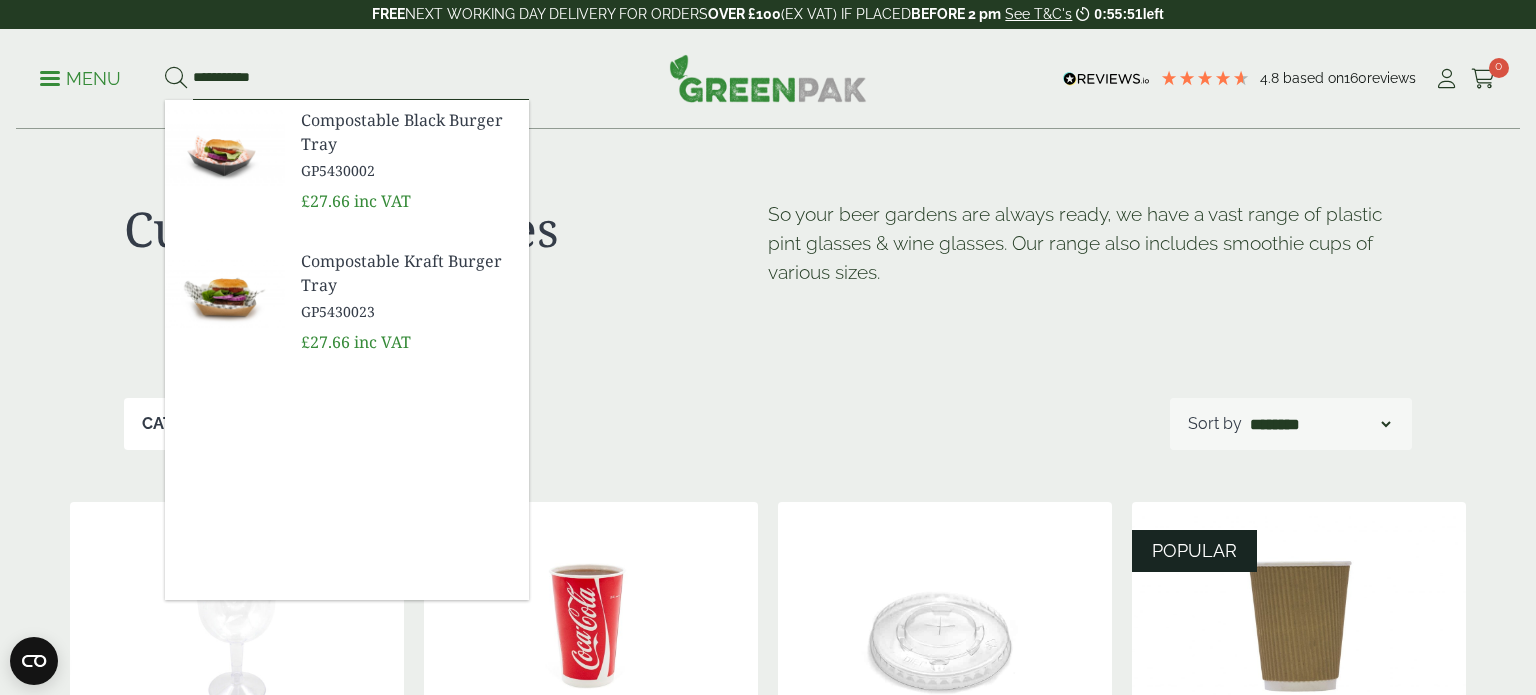 type on "**********" 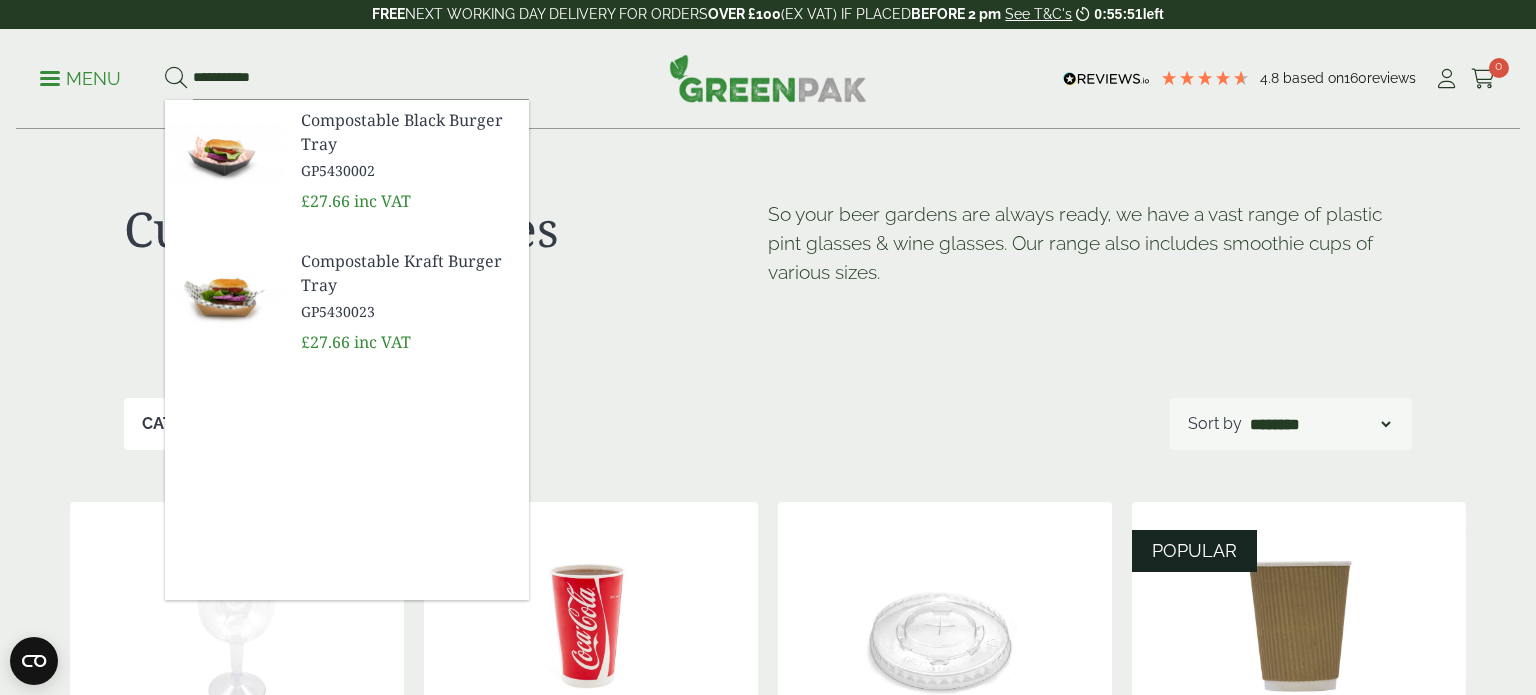 click on "Compostable Kraft Burger Tray" at bounding box center (407, 273) 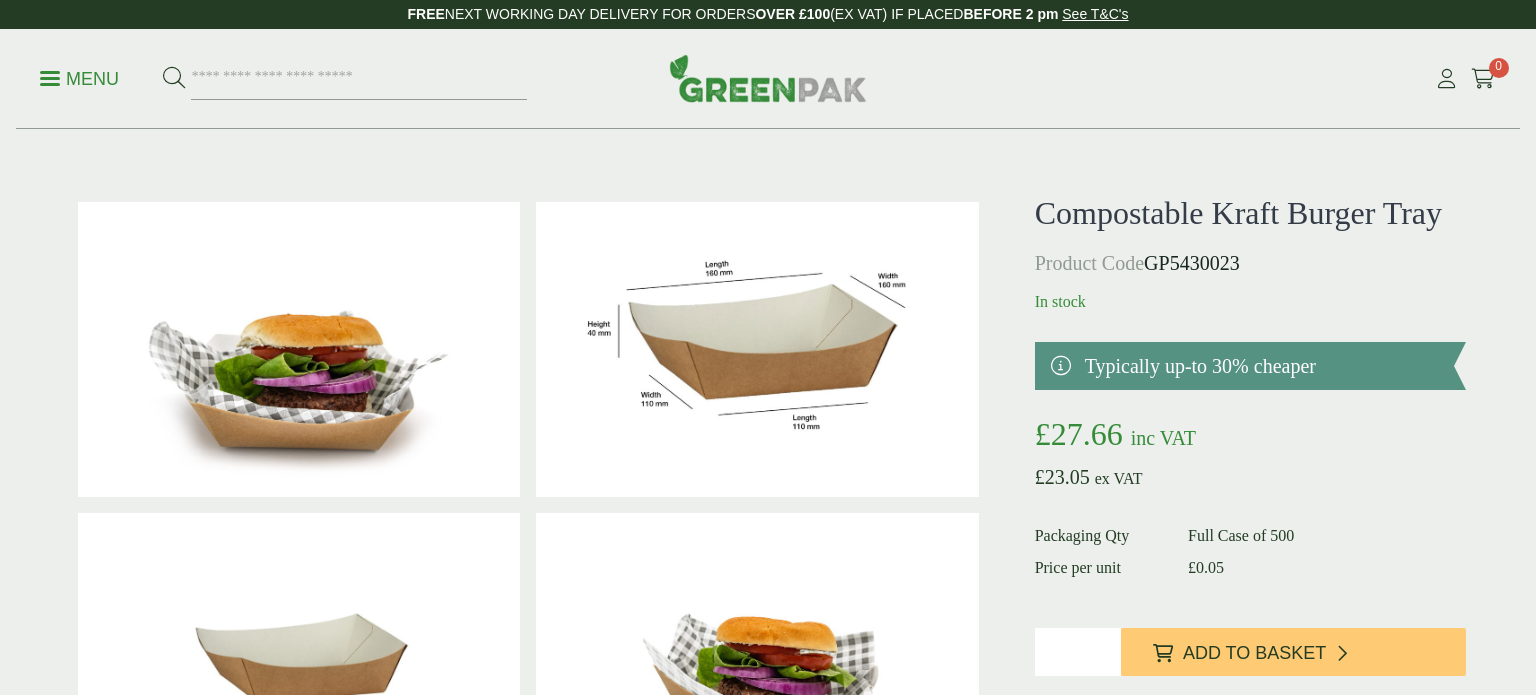 scroll, scrollTop: 0, scrollLeft: 0, axis: both 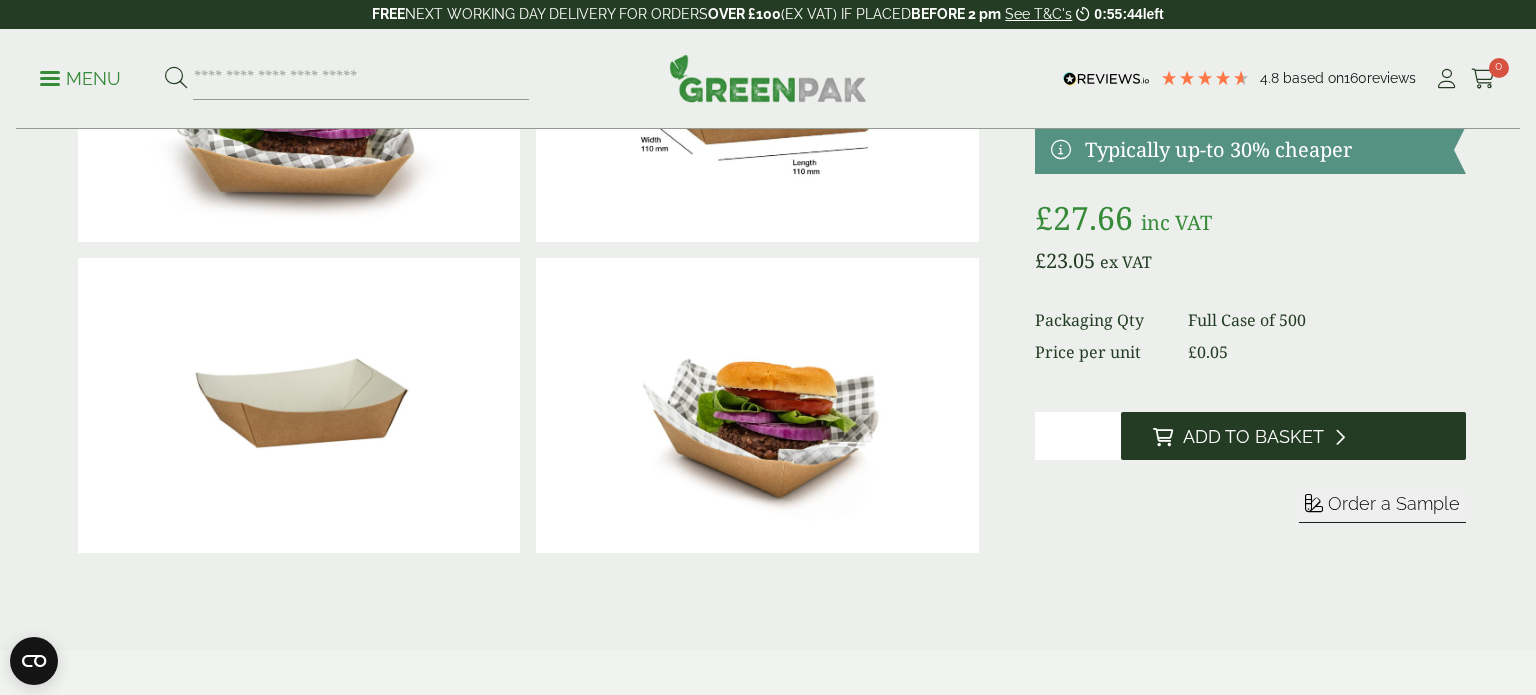 click on "Add to Basket" at bounding box center (1253, 437) 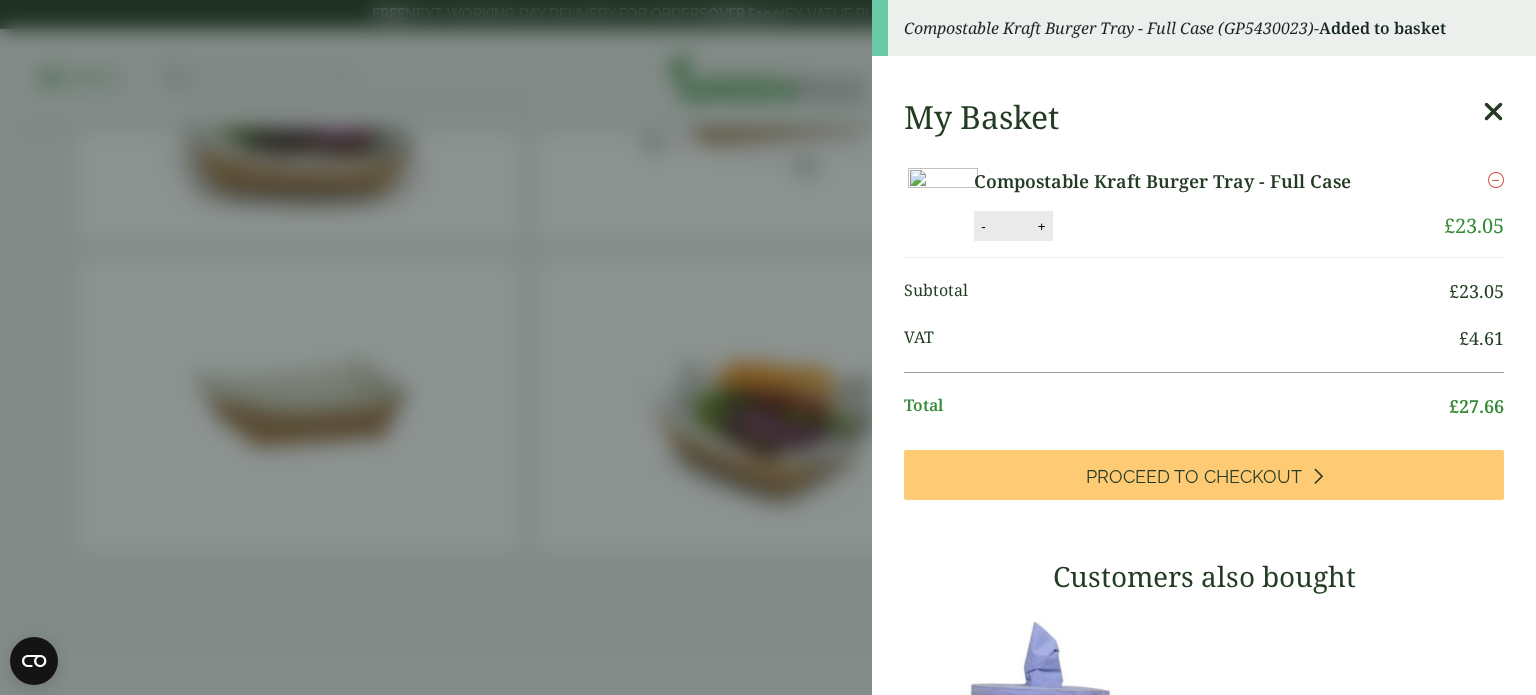 click on "Compostable Kraft Burger Tray - Full Case (GP5430023)  -  Added to basket
My Basket
Compostable Kraft Burger Tray - Full Case
Compostable Kraft Burger Tray - Full Case quantity
- * +
Update
Remove
£ 23.05 *" at bounding box center [768, 347] 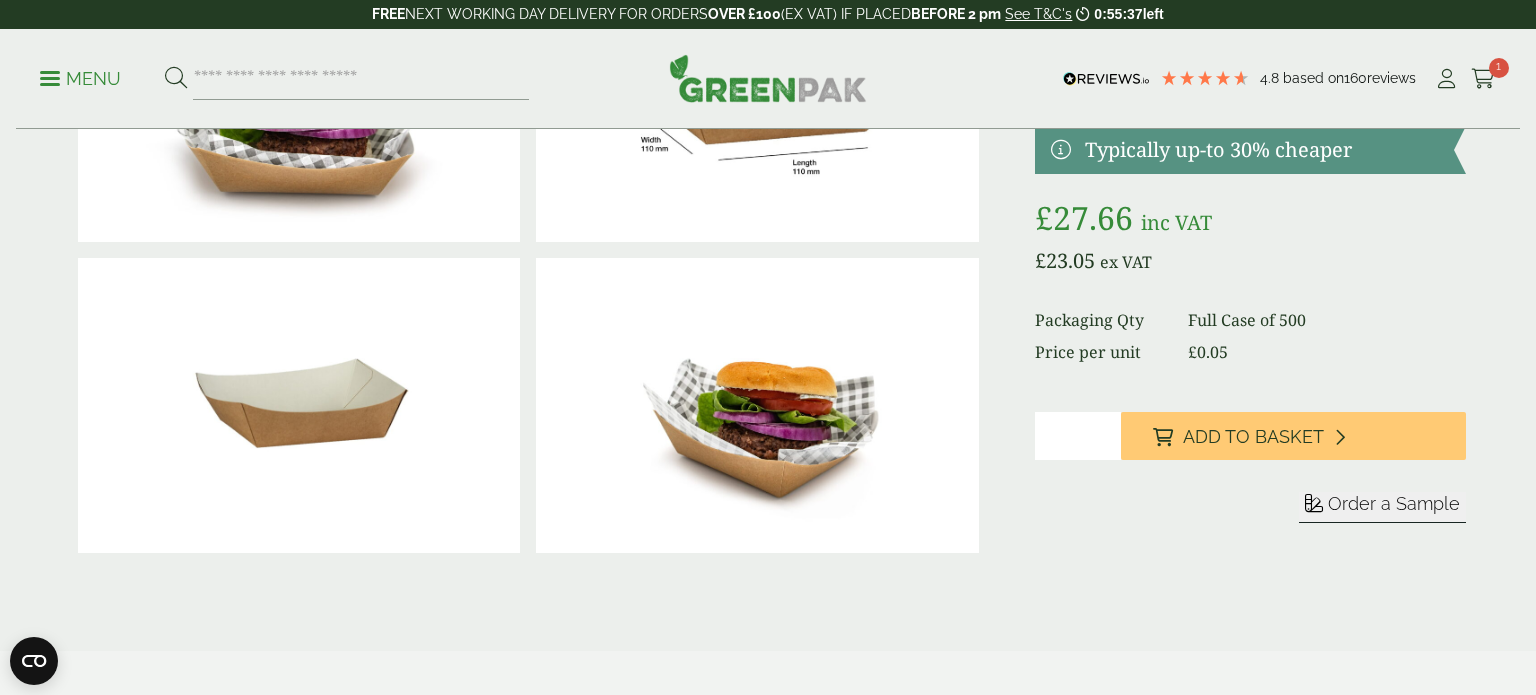 scroll, scrollTop: 0, scrollLeft: 0, axis: both 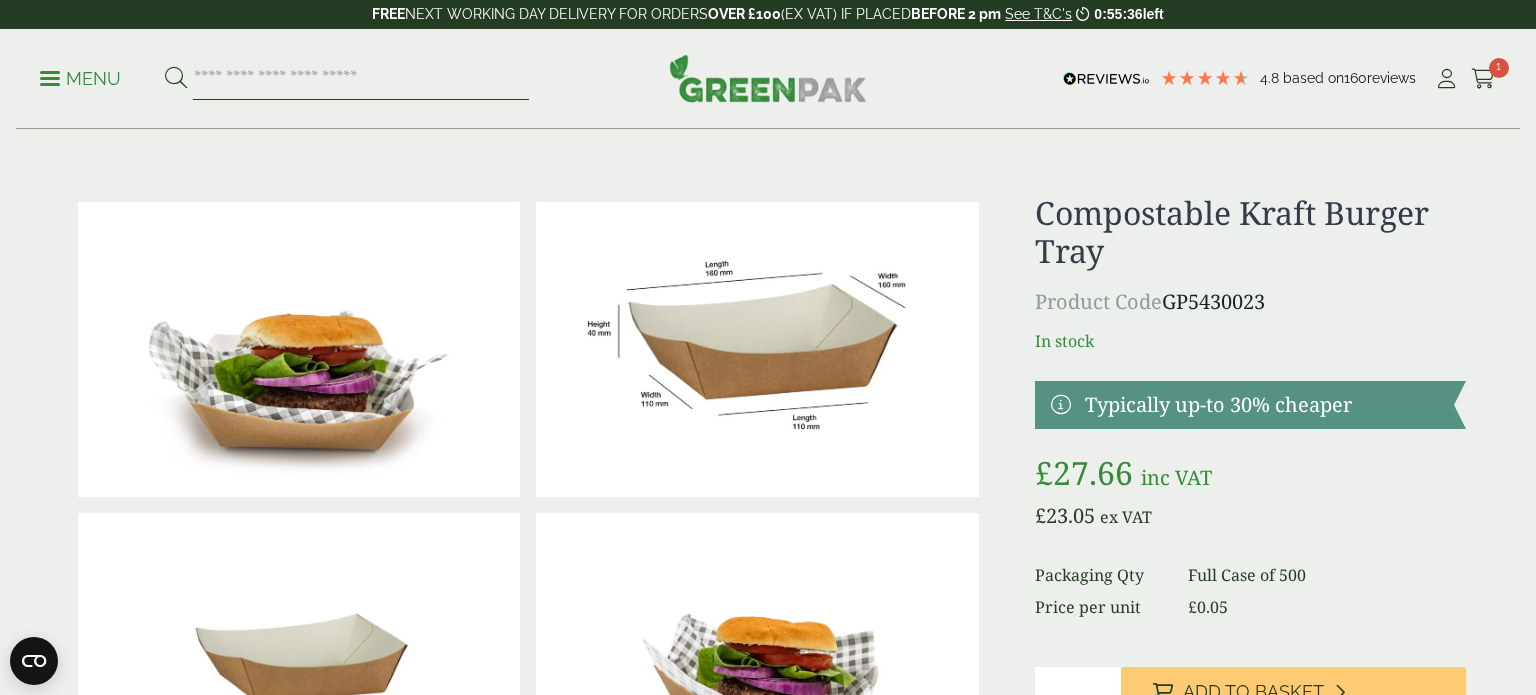click at bounding box center (361, 79) 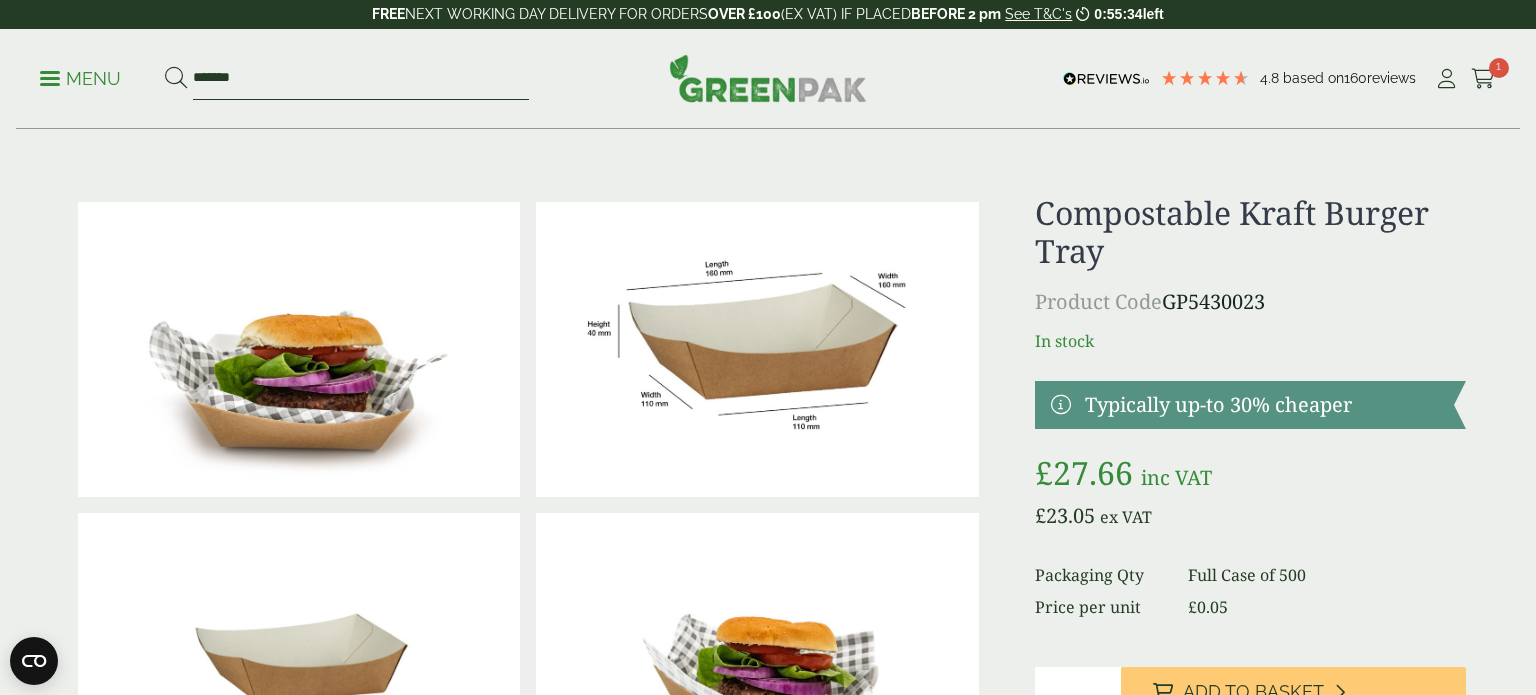 type on "*******" 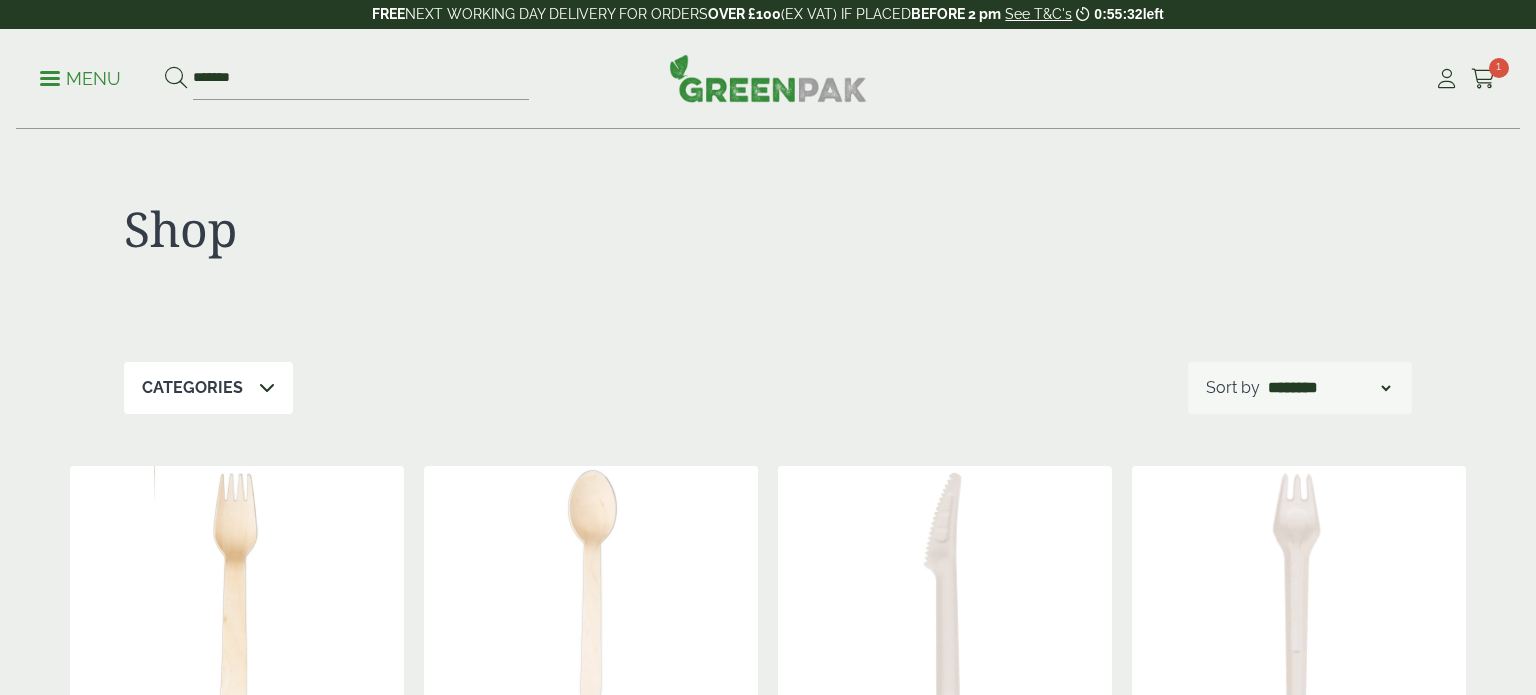 scroll, scrollTop: 0, scrollLeft: 0, axis: both 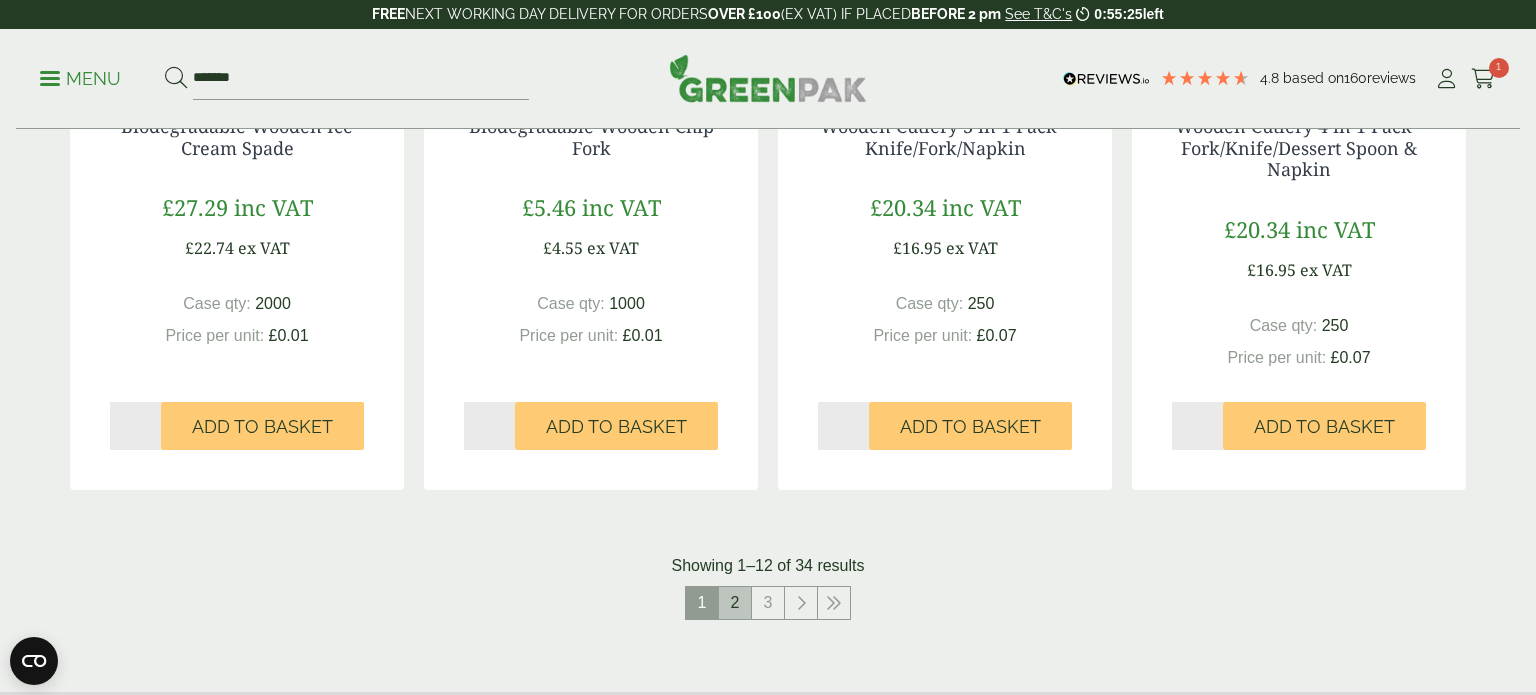 click on "2" at bounding box center (735, 603) 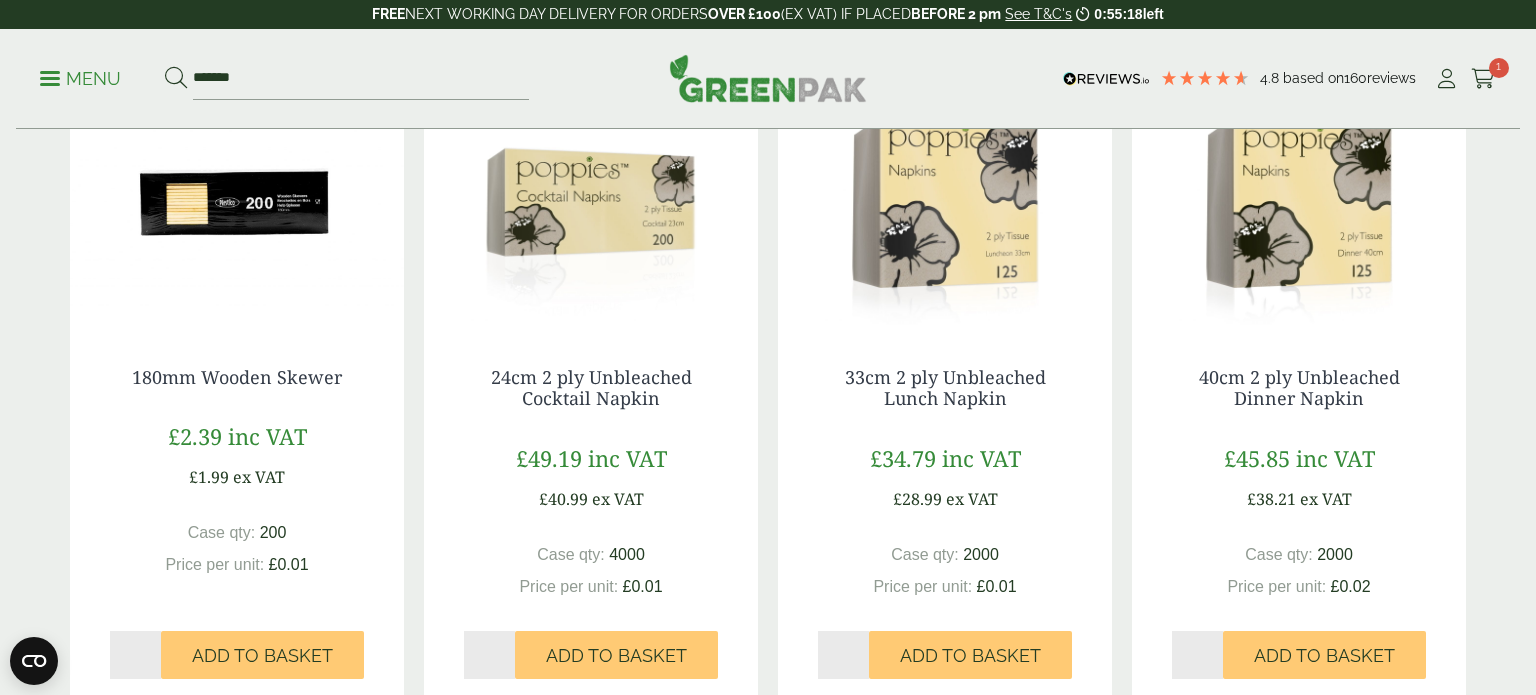 scroll, scrollTop: 1050, scrollLeft: 0, axis: vertical 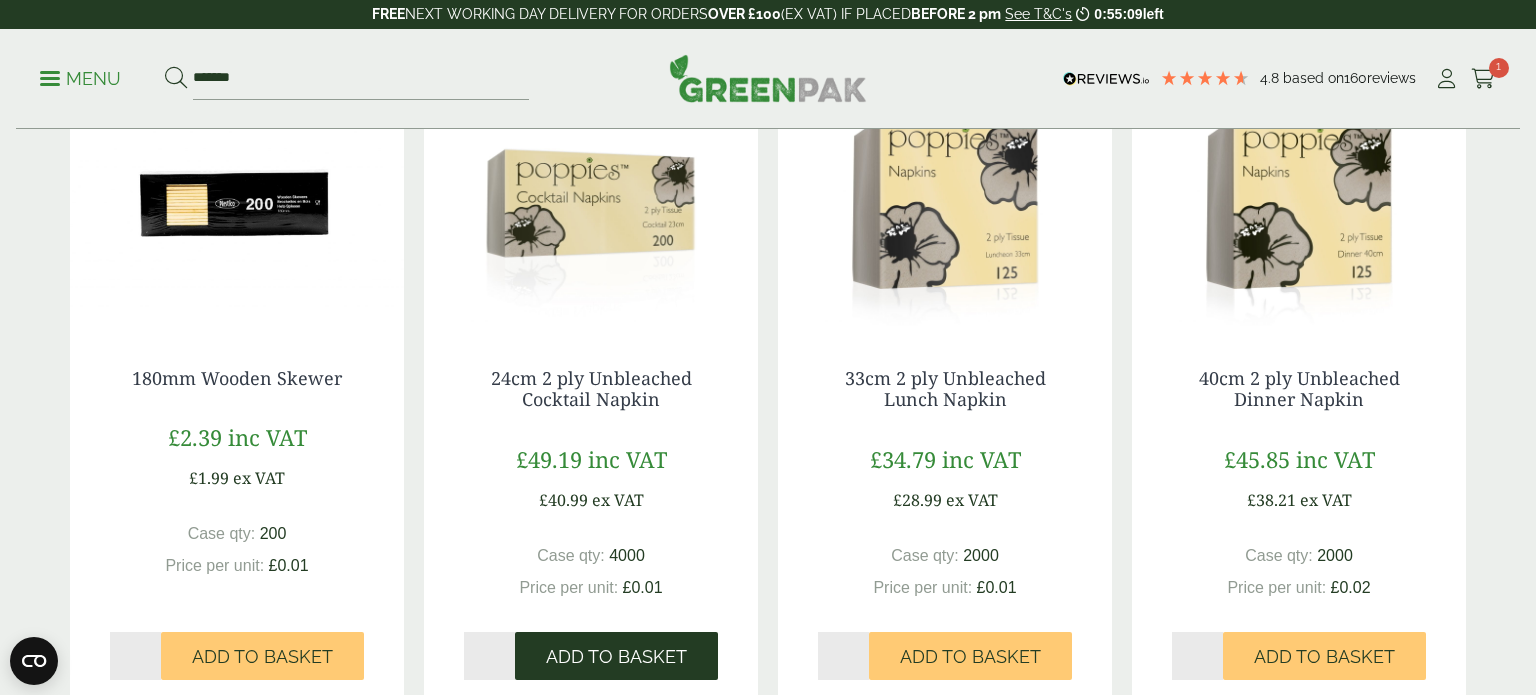 click on "Add to Basket" at bounding box center [616, 657] 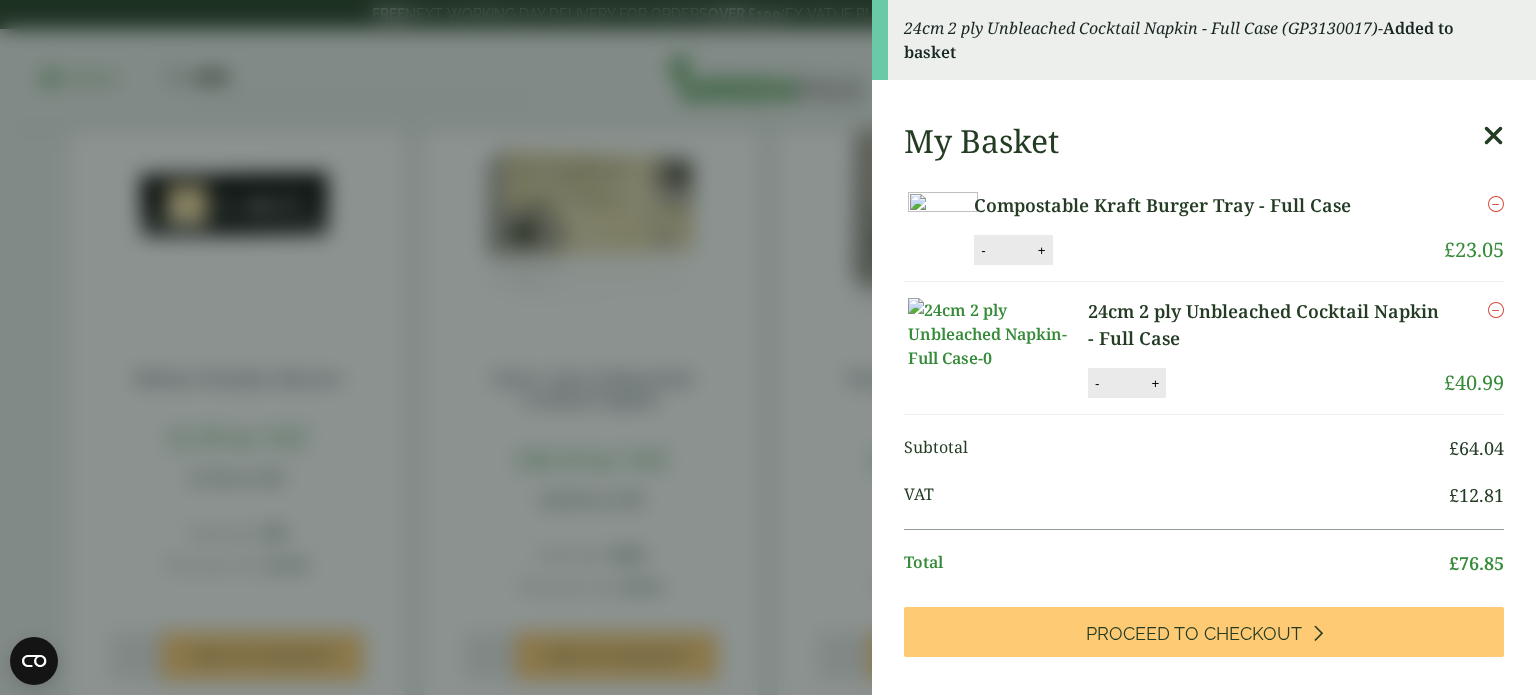 click on "24cm 2 ply Unbleached Cocktail Napkin - Full Case (GP3130017)  -  Added to basket
My Basket
Compostable Kraft Burger Tray - Full Case
Compostable Kraft Burger Tray - Full Case quantity
- * +
Update
Remove
£" at bounding box center [768, 347] 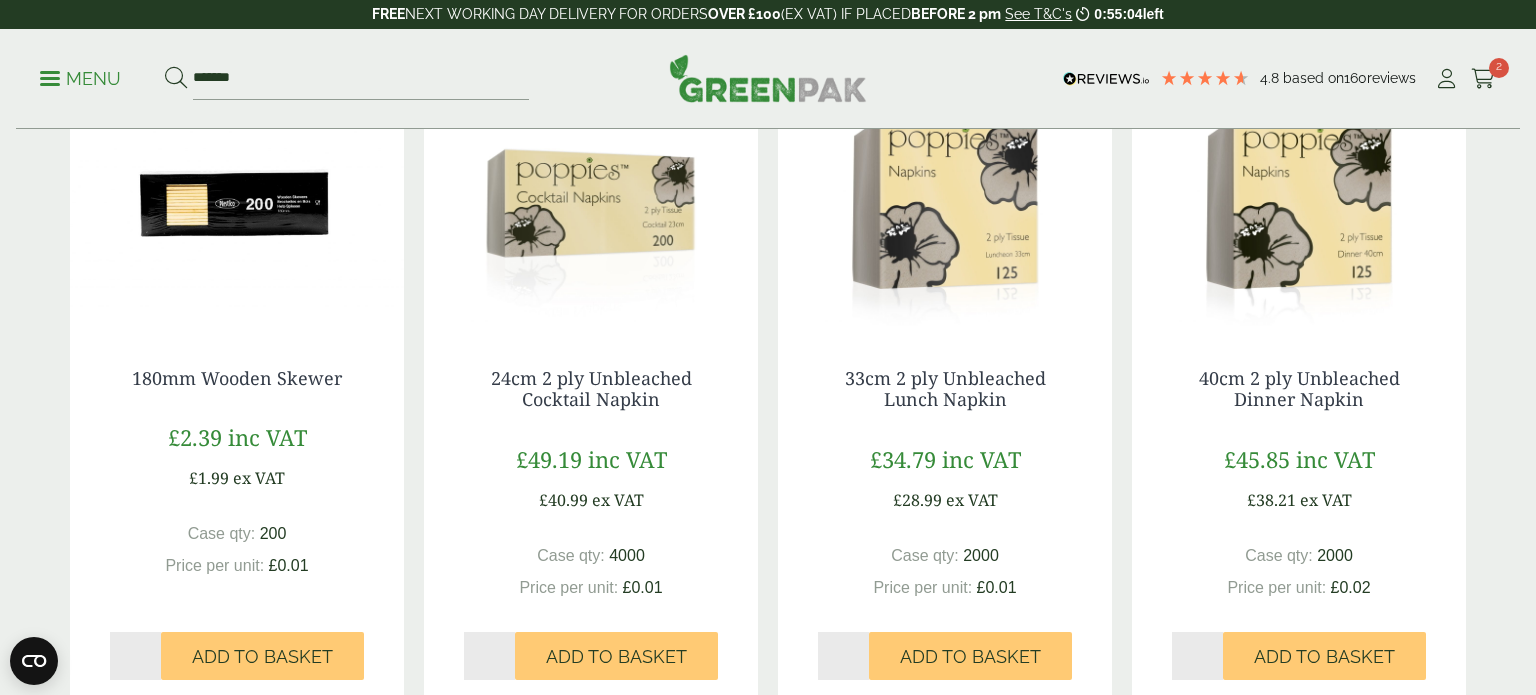 scroll, scrollTop: 0, scrollLeft: 0, axis: both 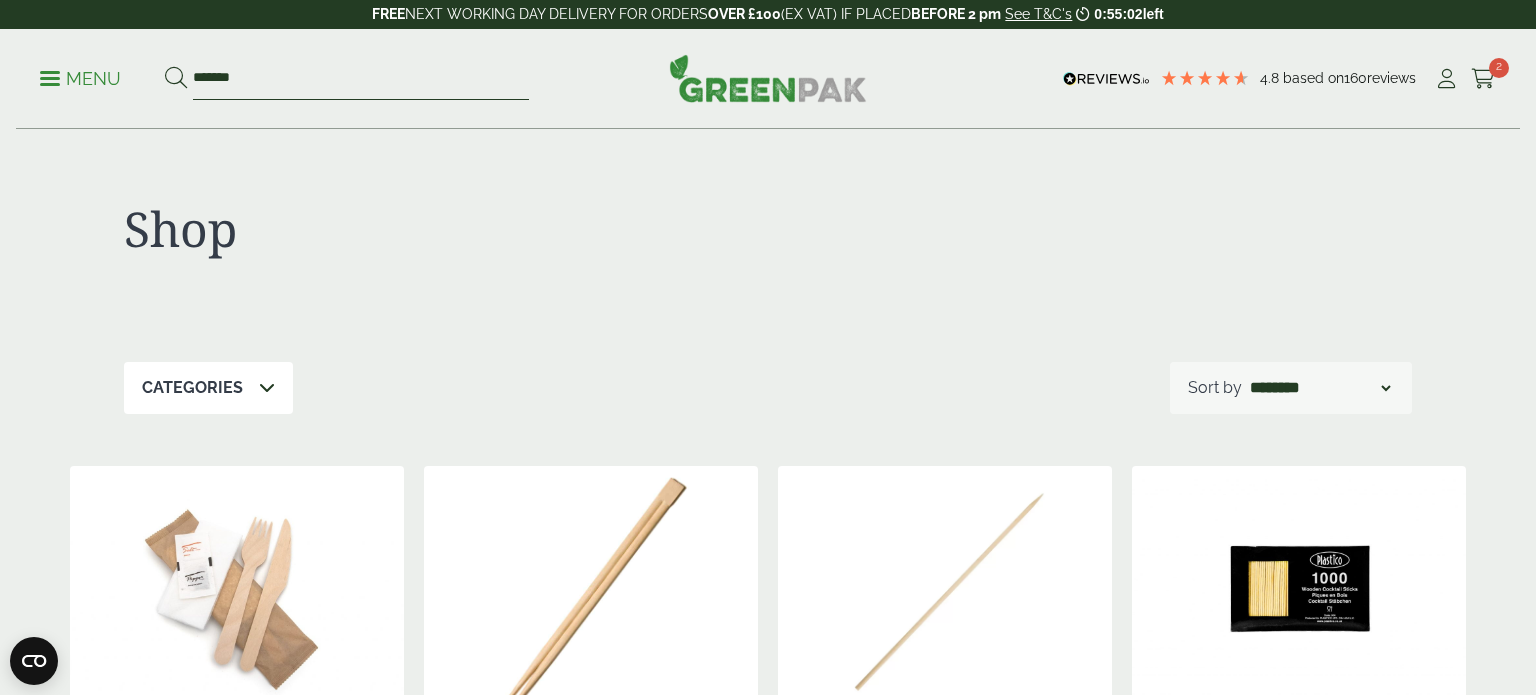 click on "*******" at bounding box center (361, 79) 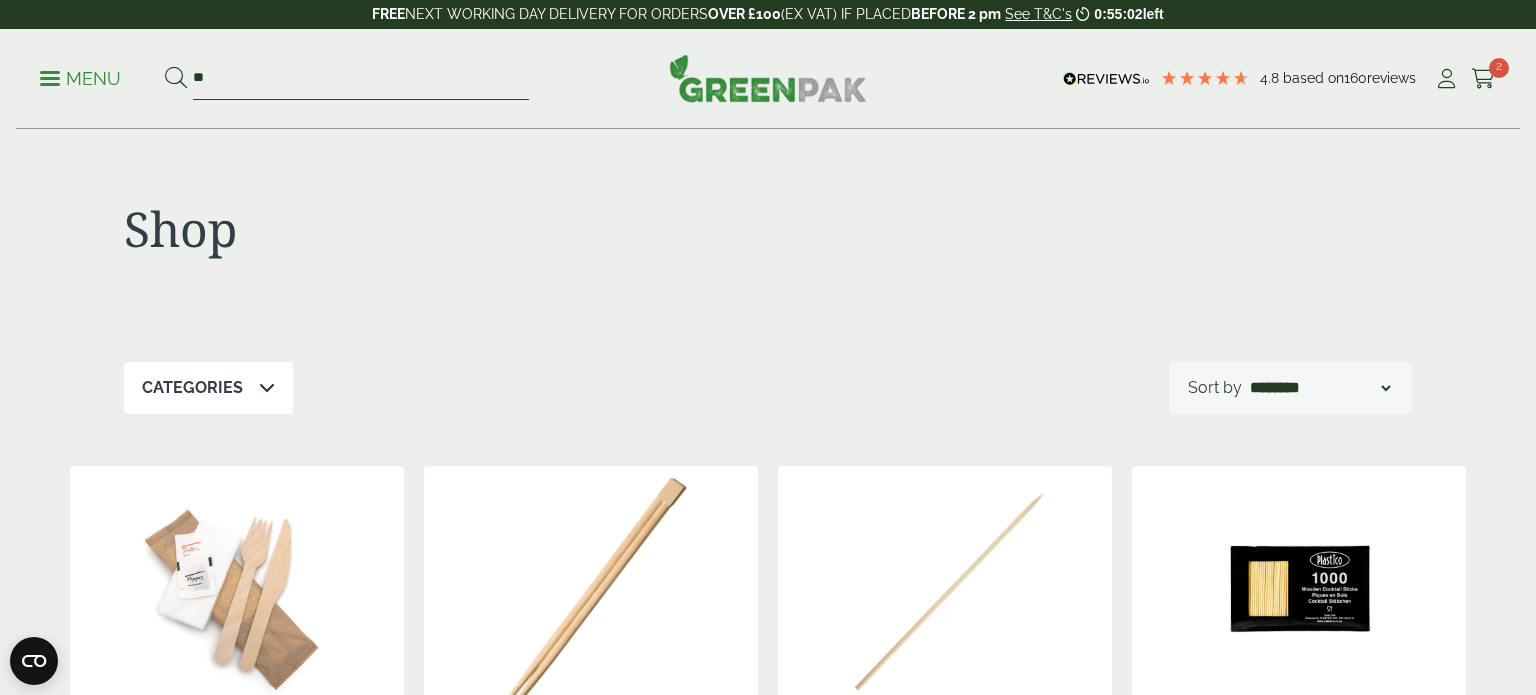 type on "*" 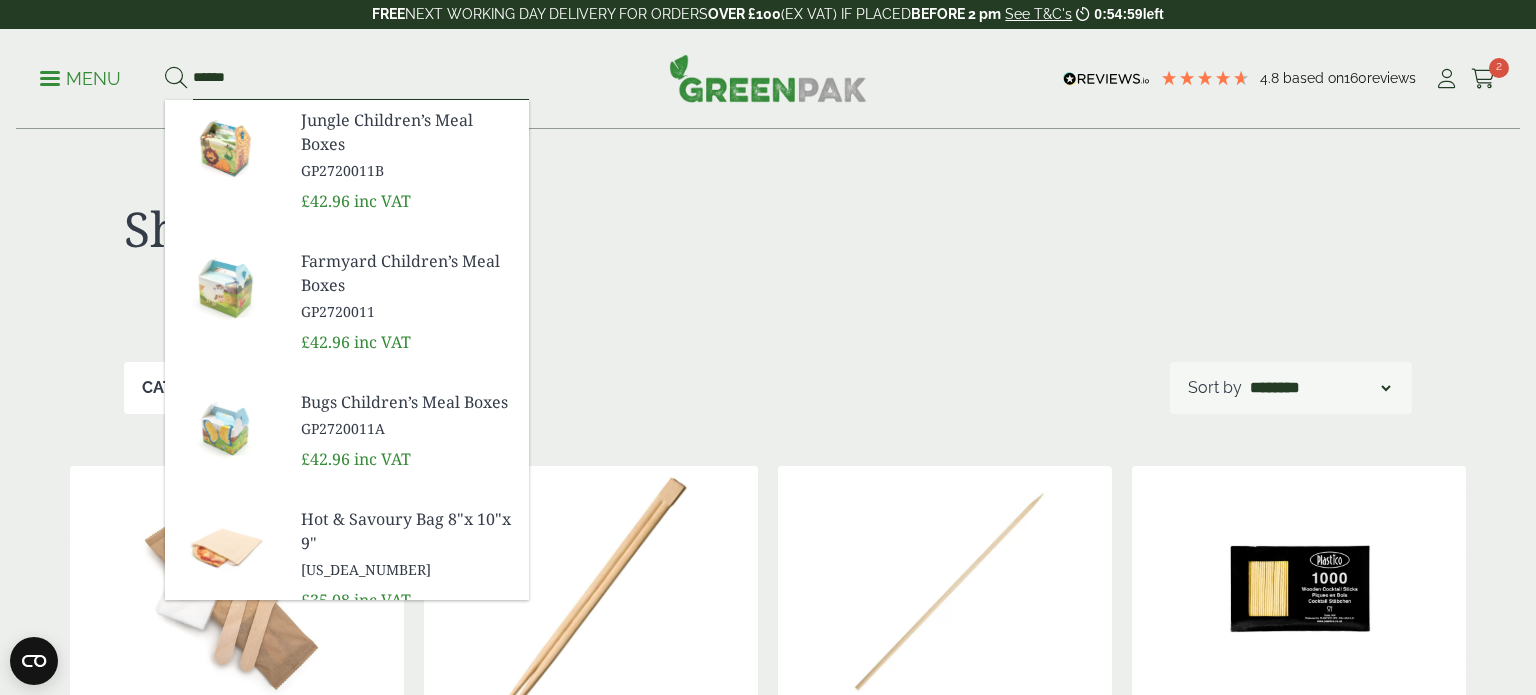 type on "******" 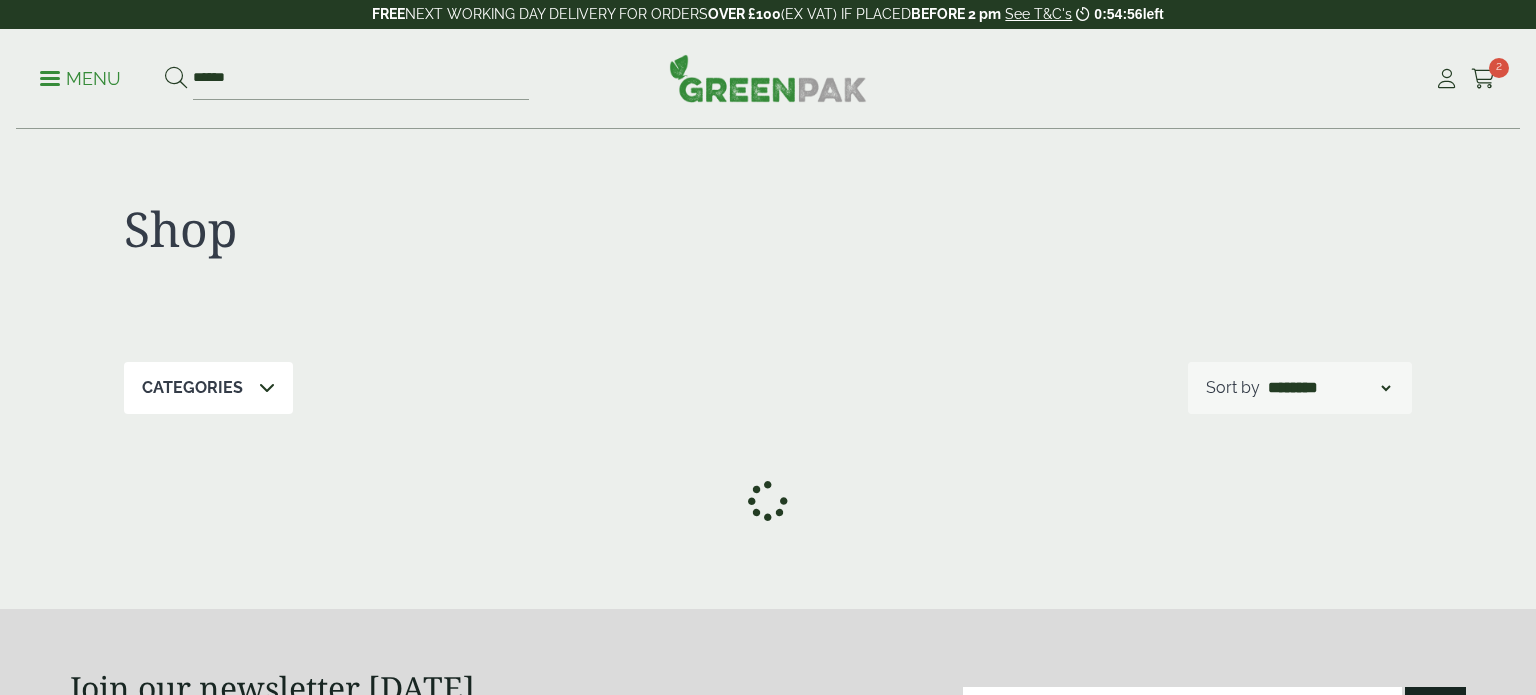 scroll, scrollTop: 0, scrollLeft: 0, axis: both 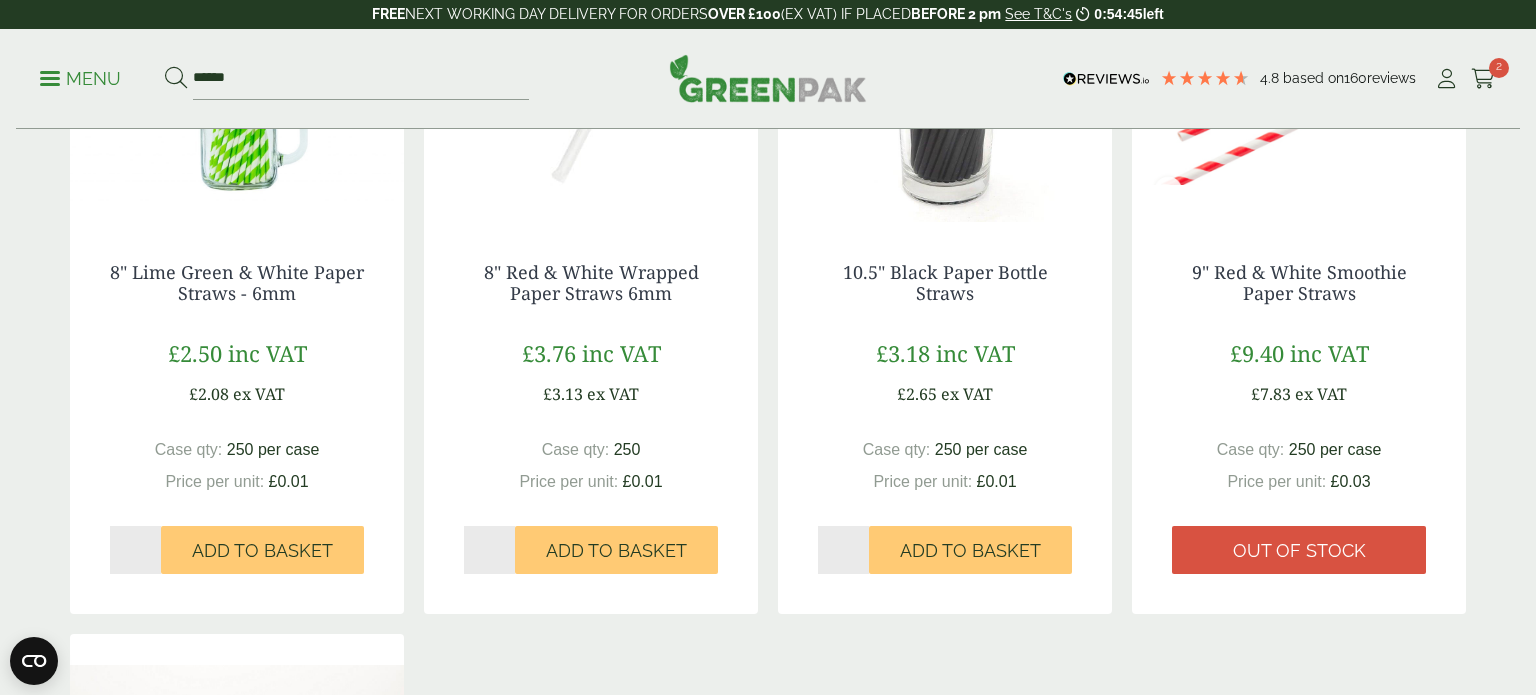 click on "*" at bounding box center [135, 550] 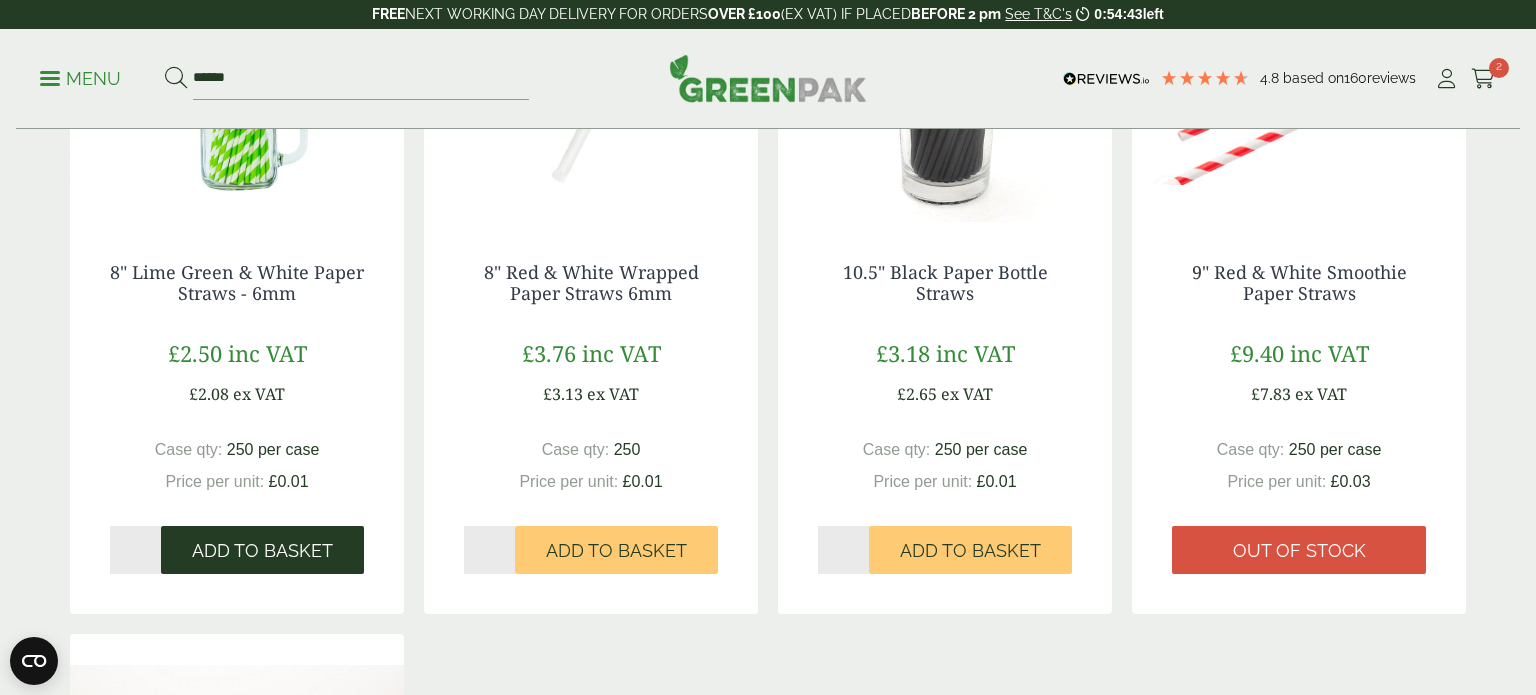 click on "Add to Basket" at bounding box center [262, 551] 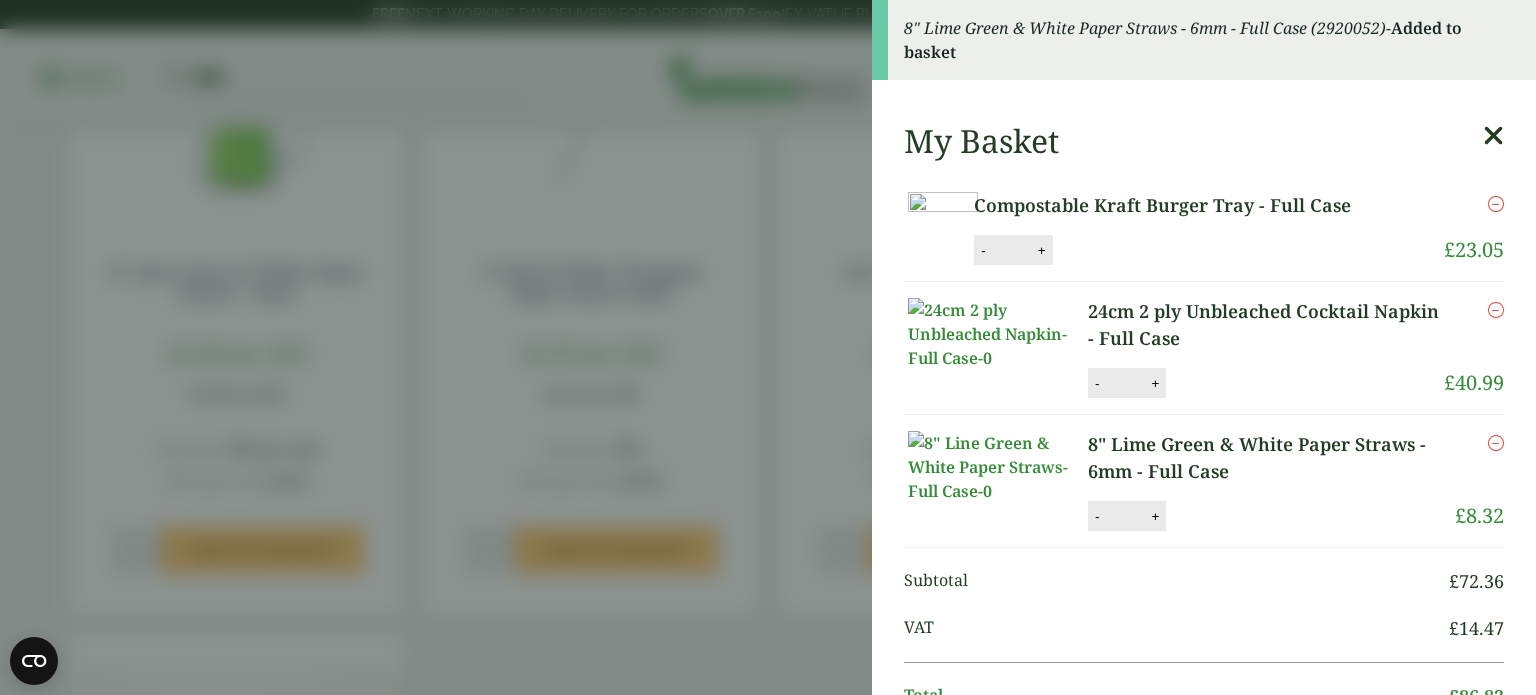 click on "8" Lime Green & White Paper Straws - 6mm - Full Case (2920052)  -  Added to basket
My Basket
Compostable Kraft Burger Tray - Full Case
Compostable Kraft Burger Tray - Full Case quantity
- * +
Update
Remove
-" at bounding box center [768, 347] 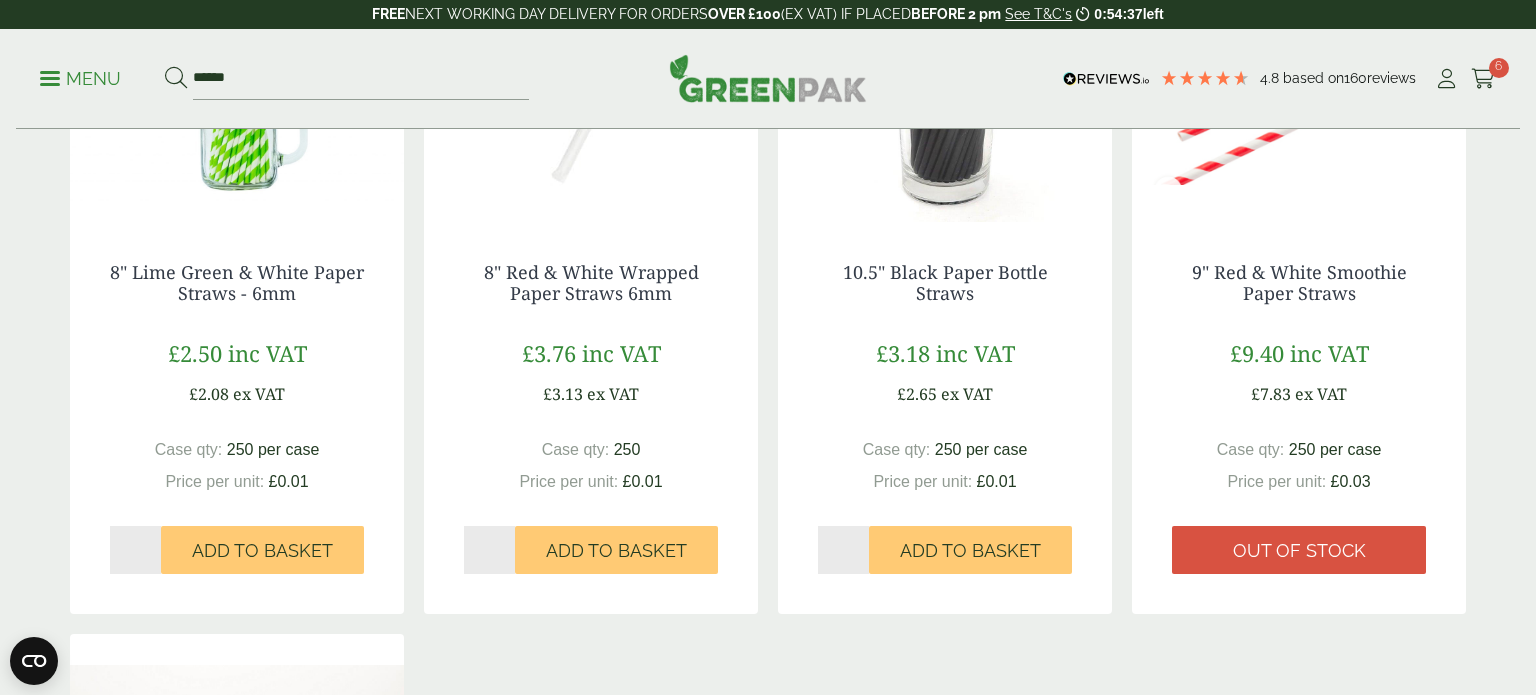 scroll, scrollTop: 0, scrollLeft: 0, axis: both 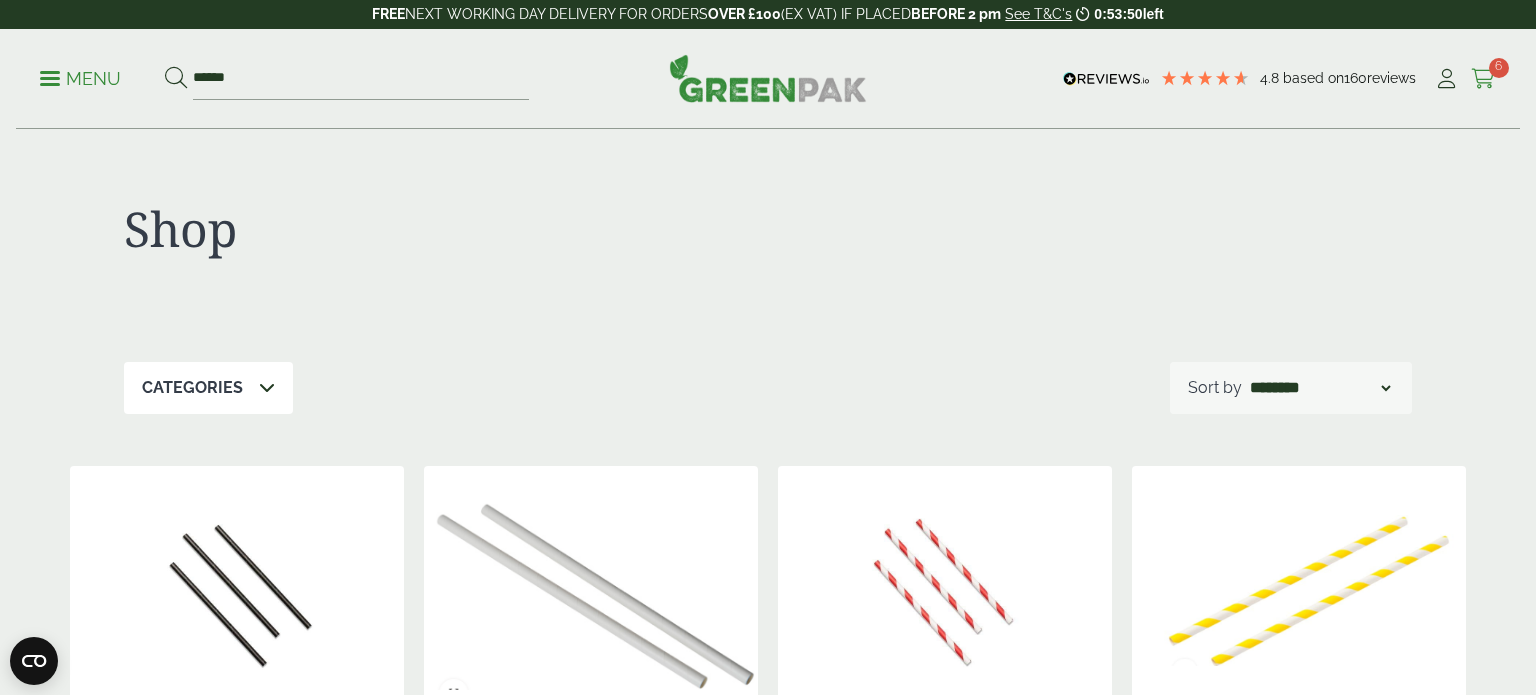 click at bounding box center (1483, 79) 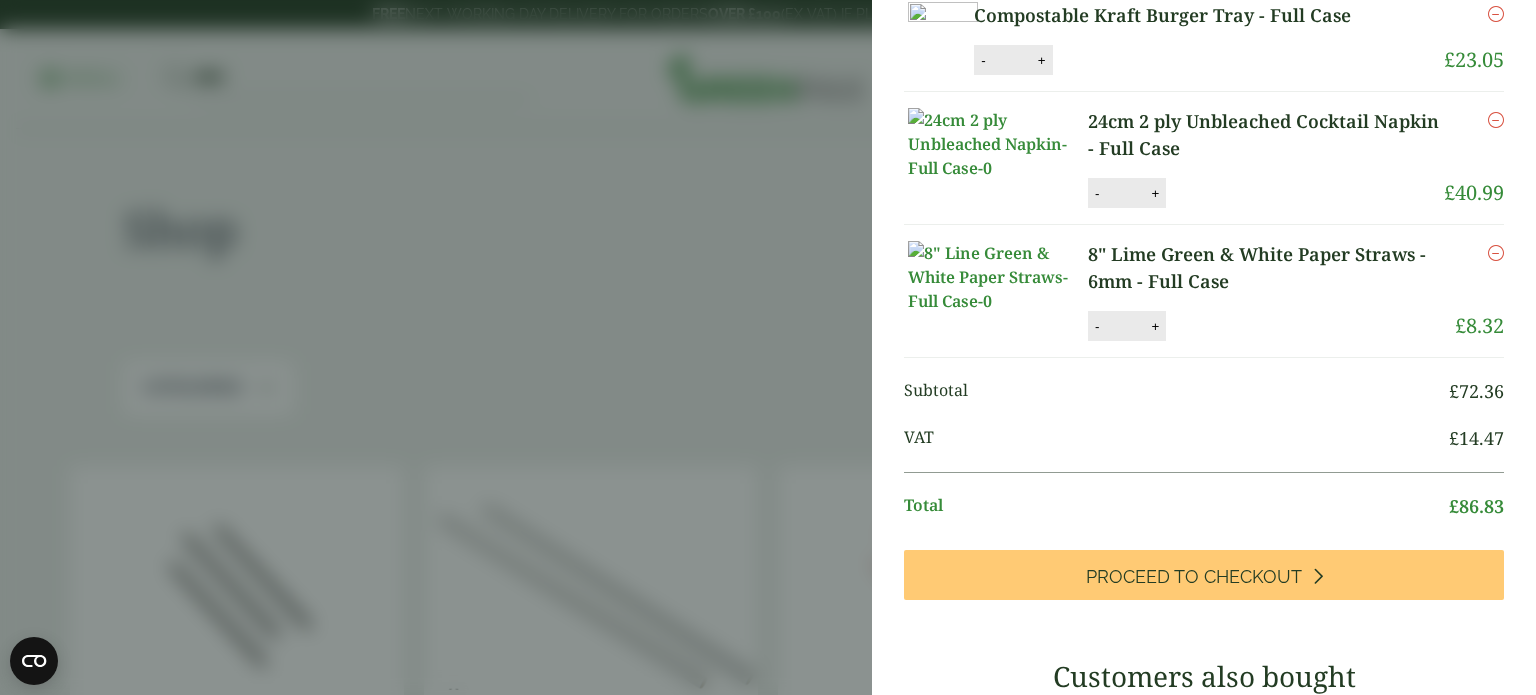 scroll, scrollTop: 84, scrollLeft: 0, axis: vertical 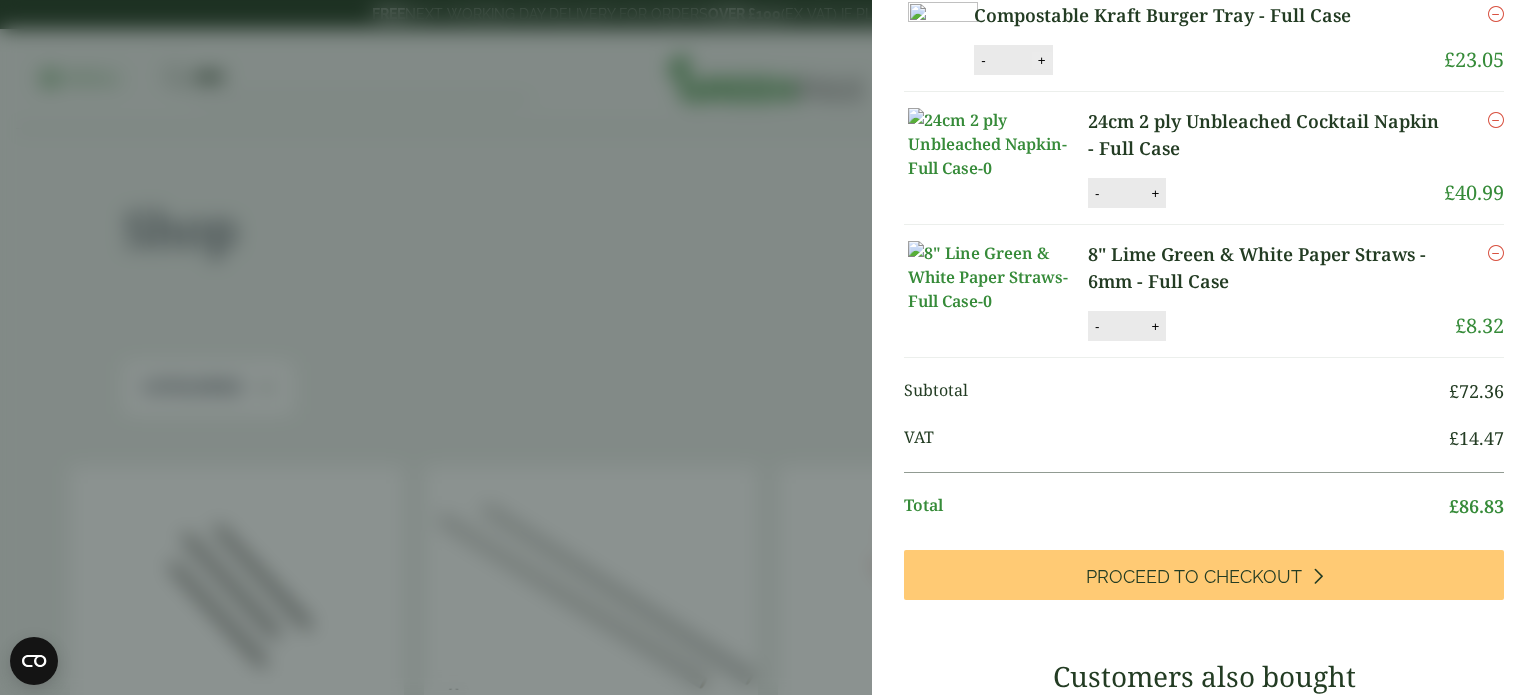 click on "+" at bounding box center [1042, 60] 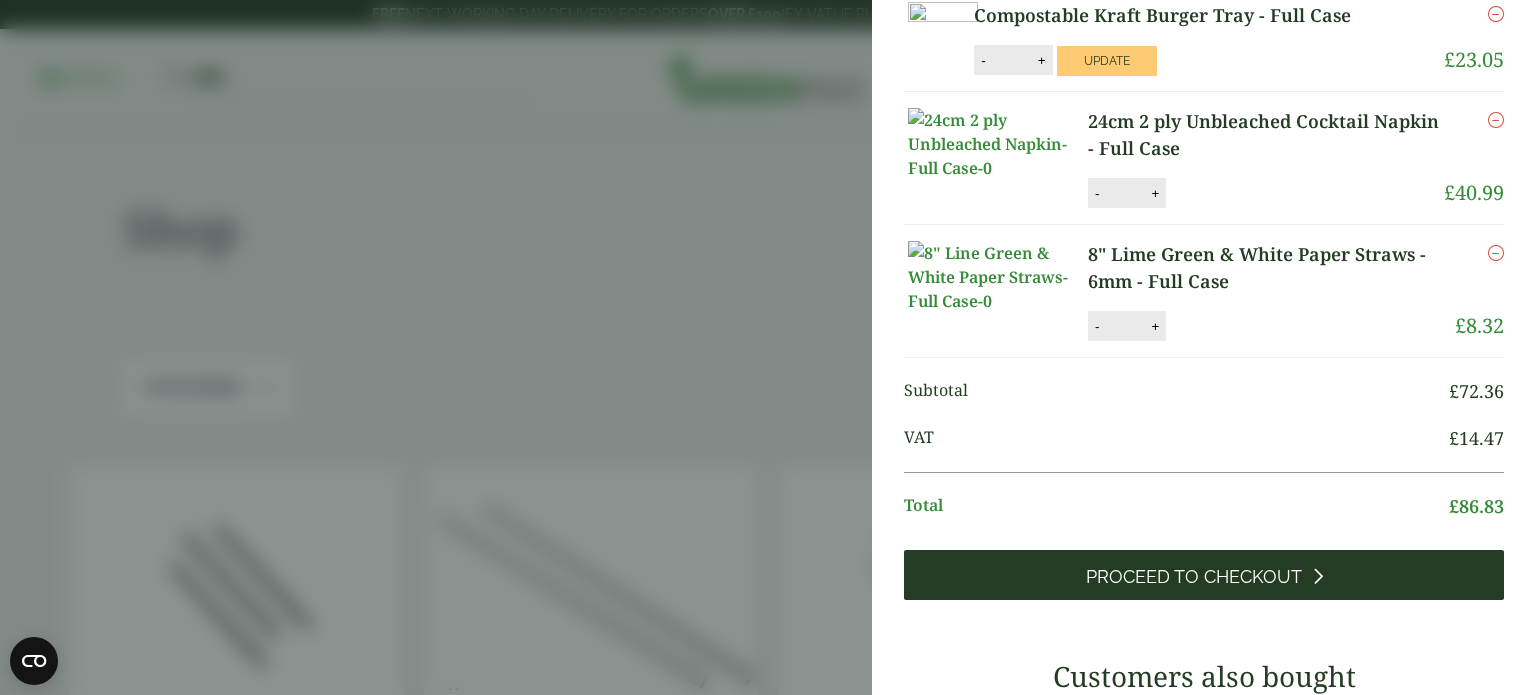 click on "Proceed to Checkout" at bounding box center [1204, 575] 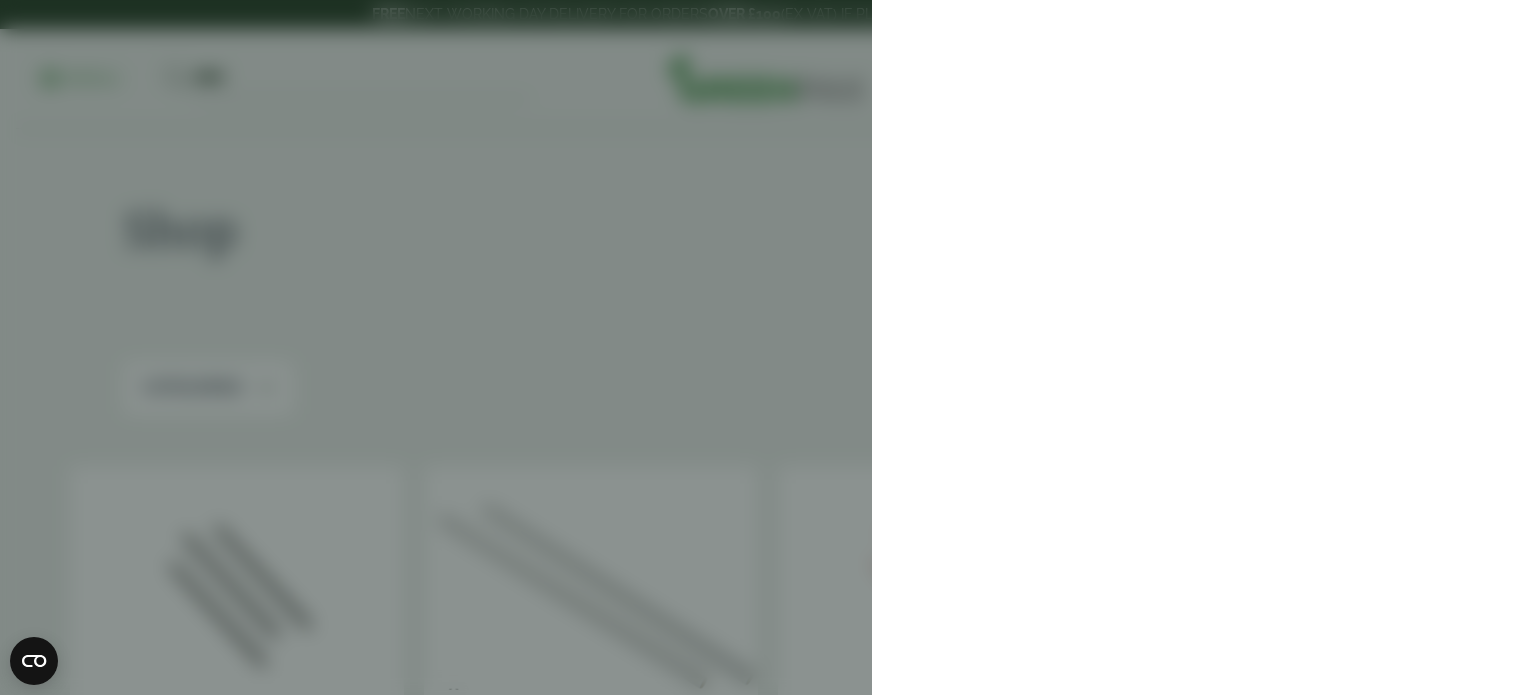 scroll, scrollTop: 0, scrollLeft: 0, axis: both 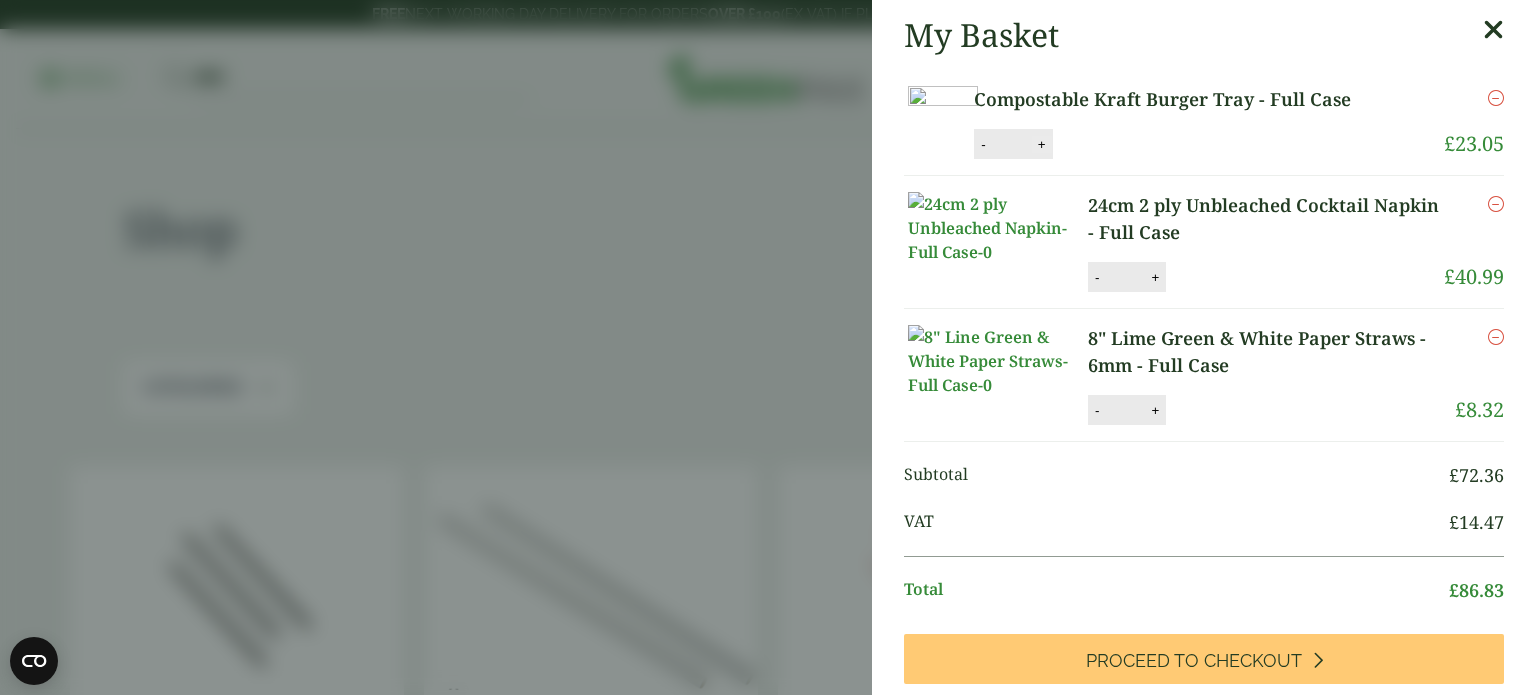 click on "+" at bounding box center (1042, 144) 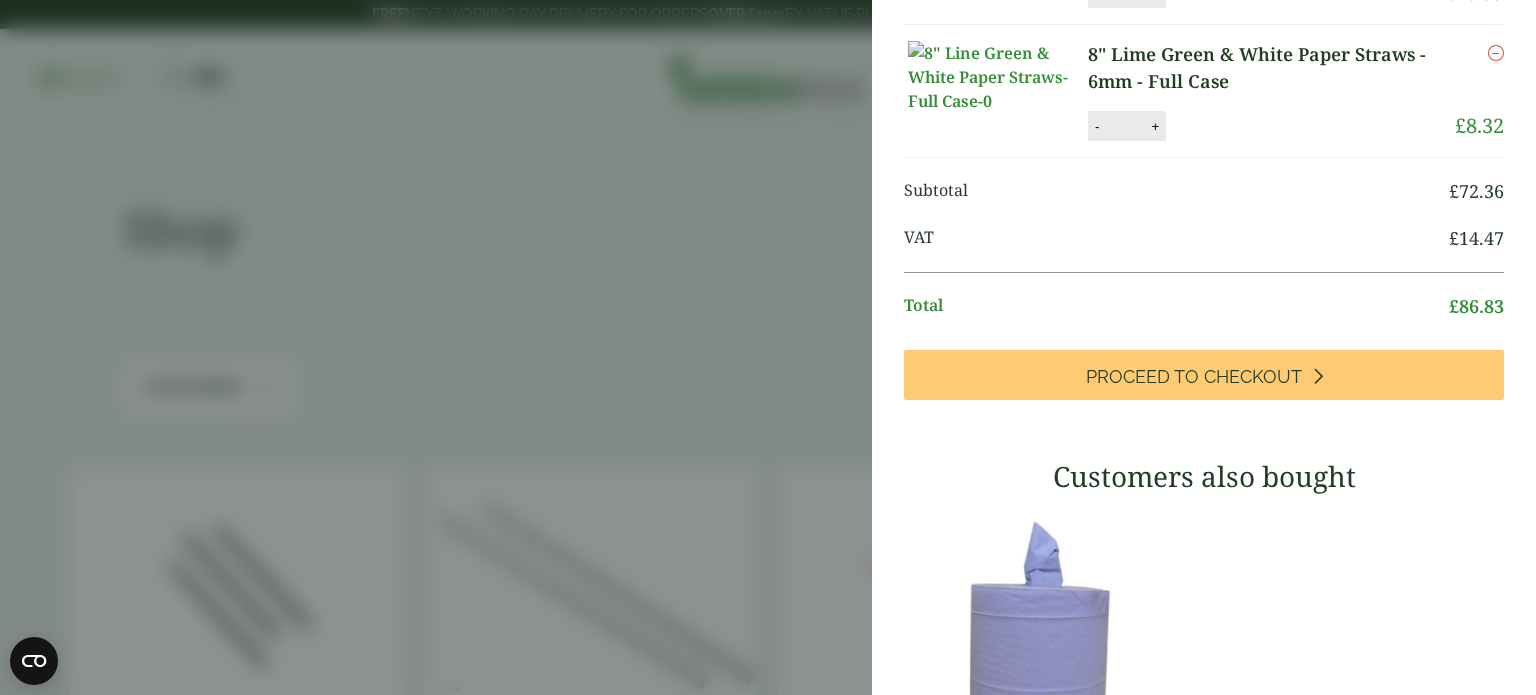 scroll, scrollTop: 285, scrollLeft: 0, axis: vertical 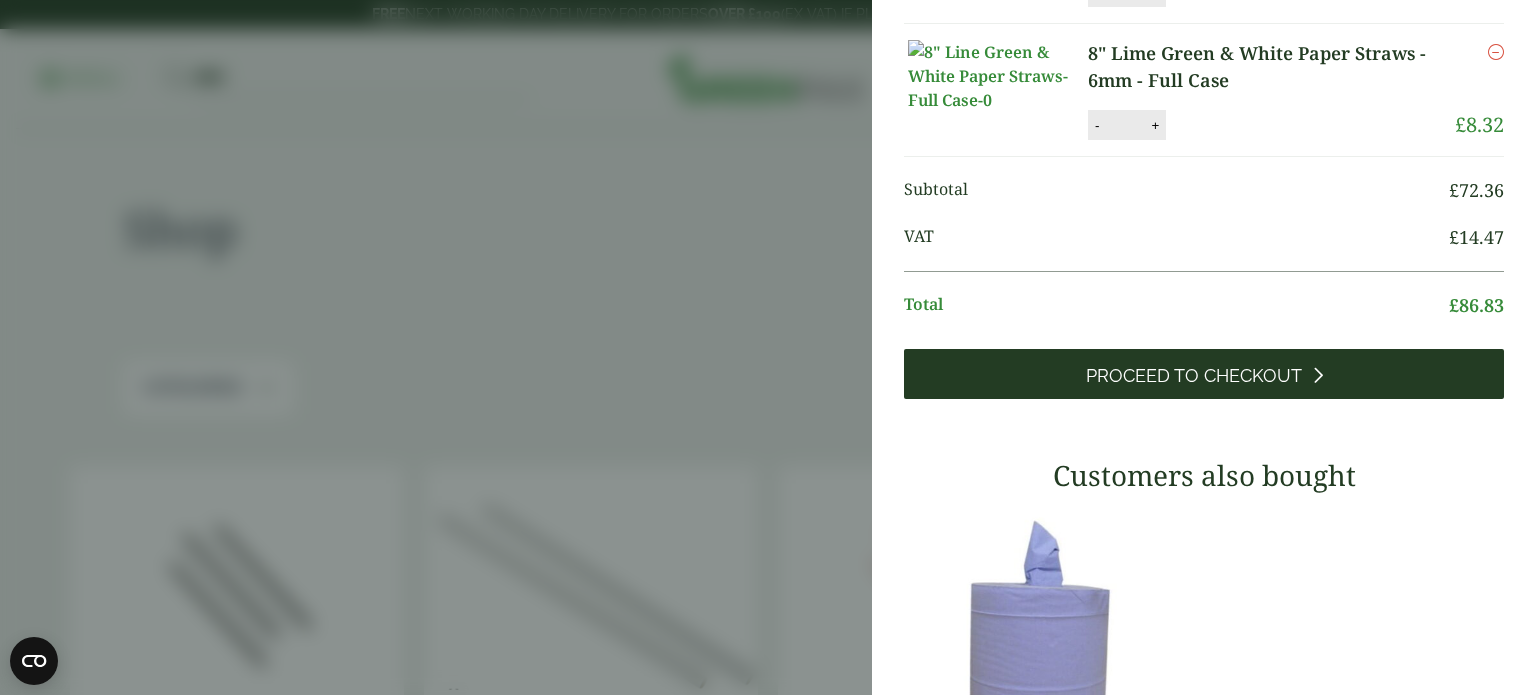 click on "Proceed to Checkout" at bounding box center (1194, 376) 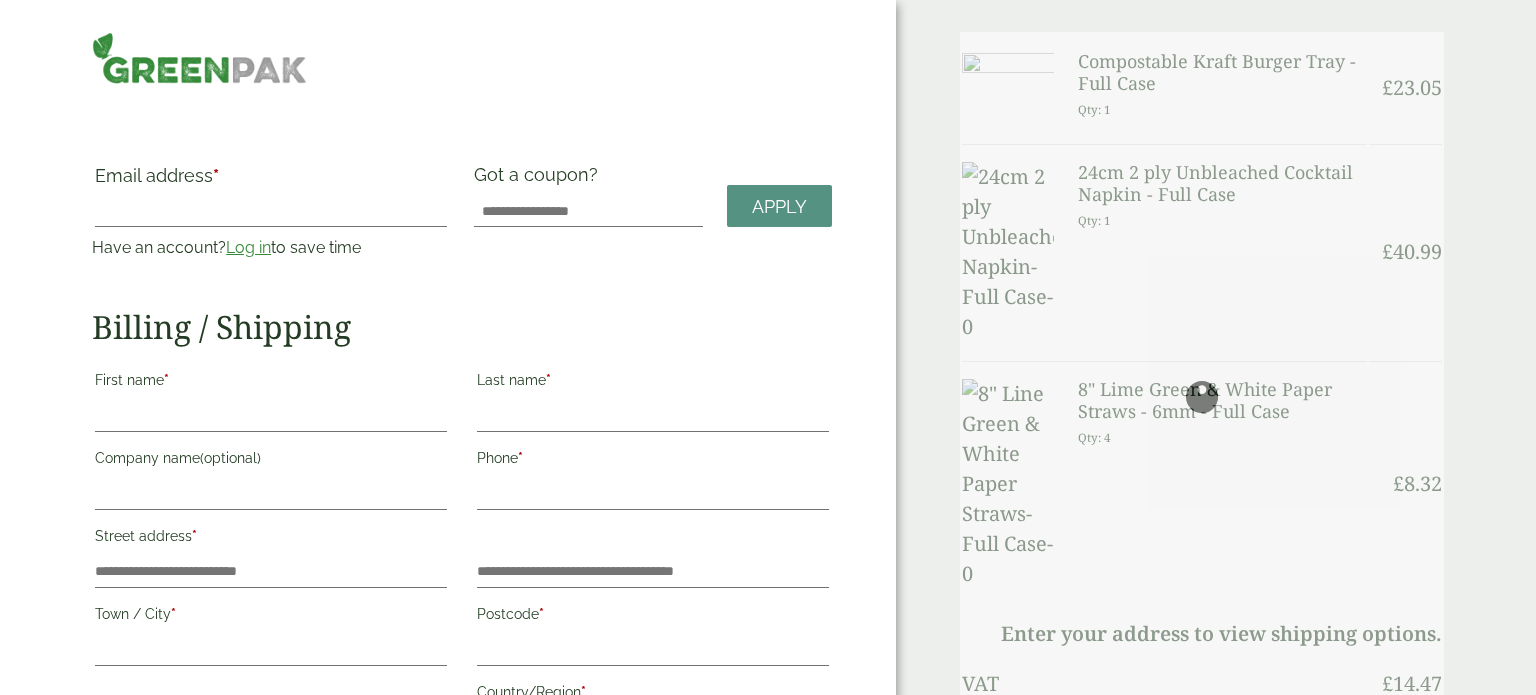 scroll, scrollTop: 0, scrollLeft: 0, axis: both 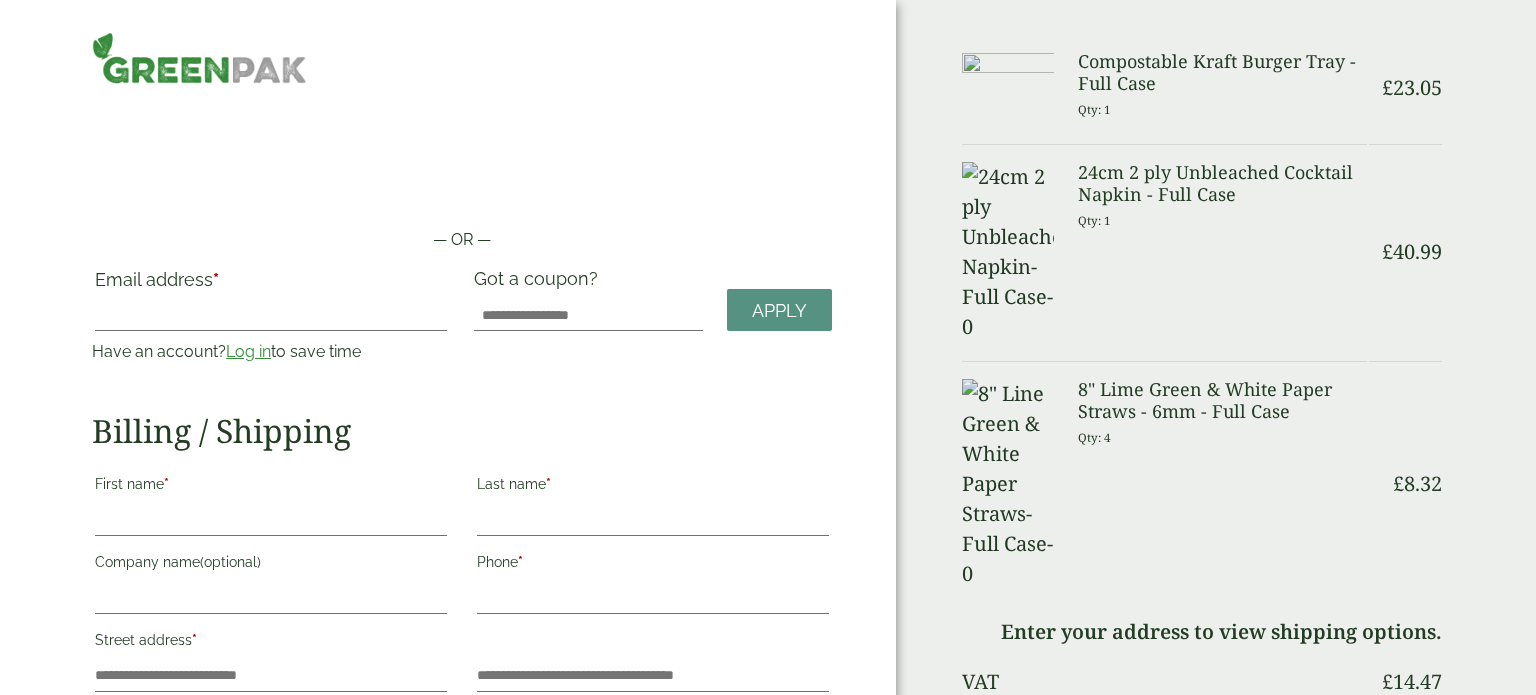 click on "Log in" at bounding box center (248, 351) 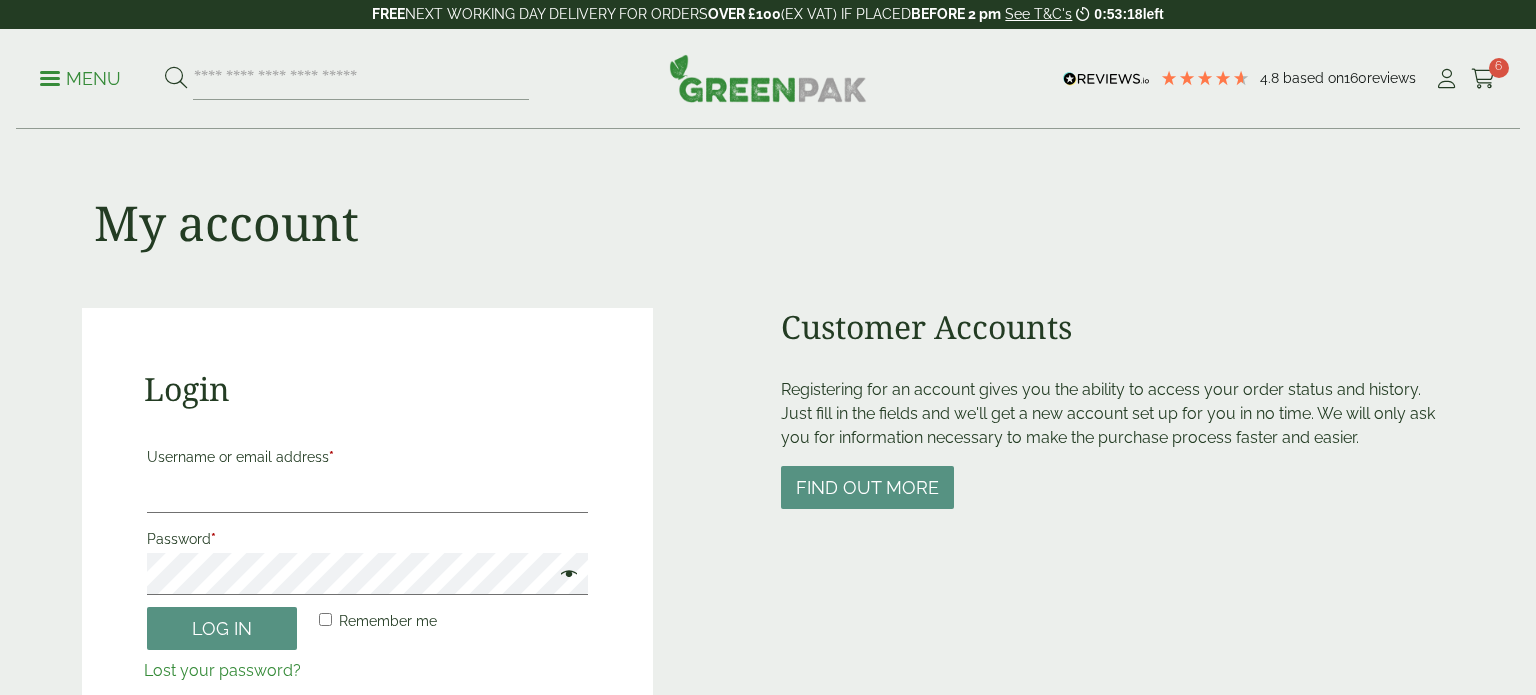 scroll, scrollTop: 0, scrollLeft: 0, axis: both 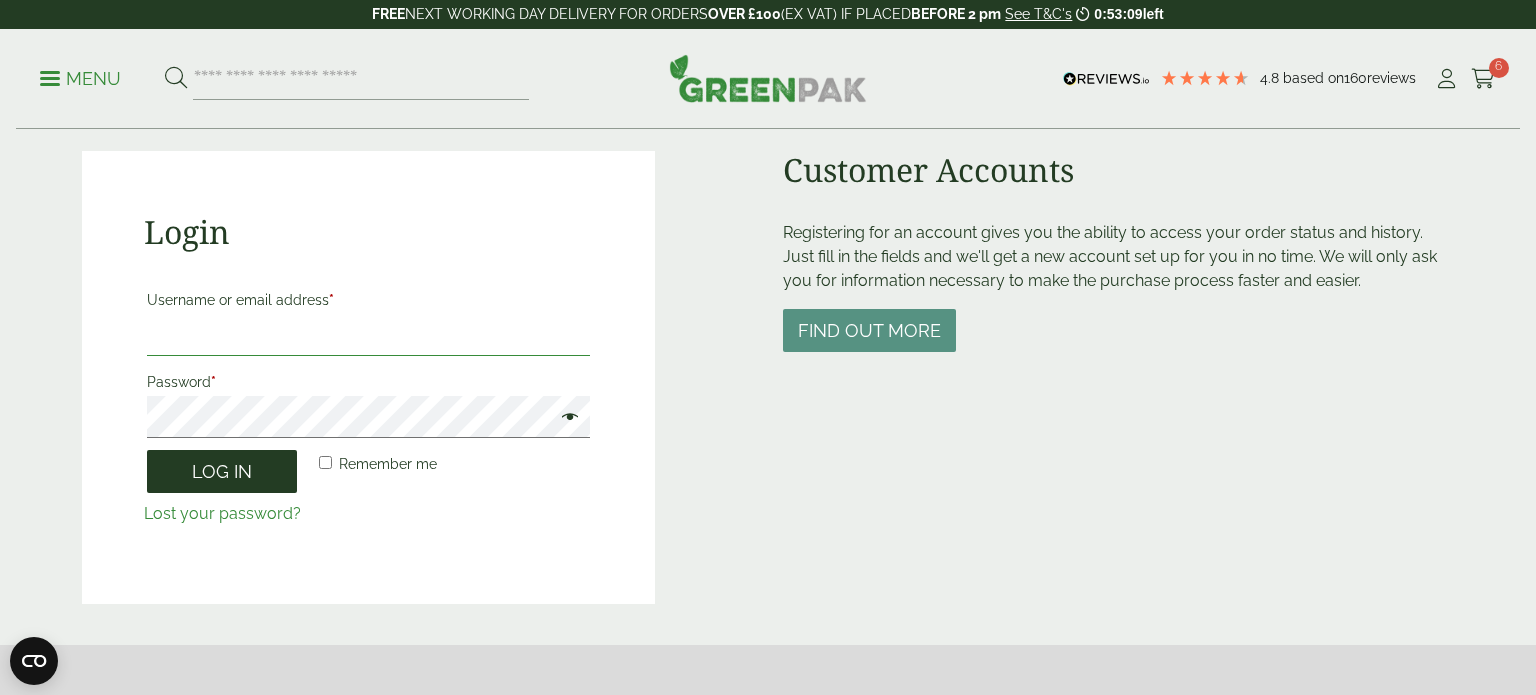 type on "**********" 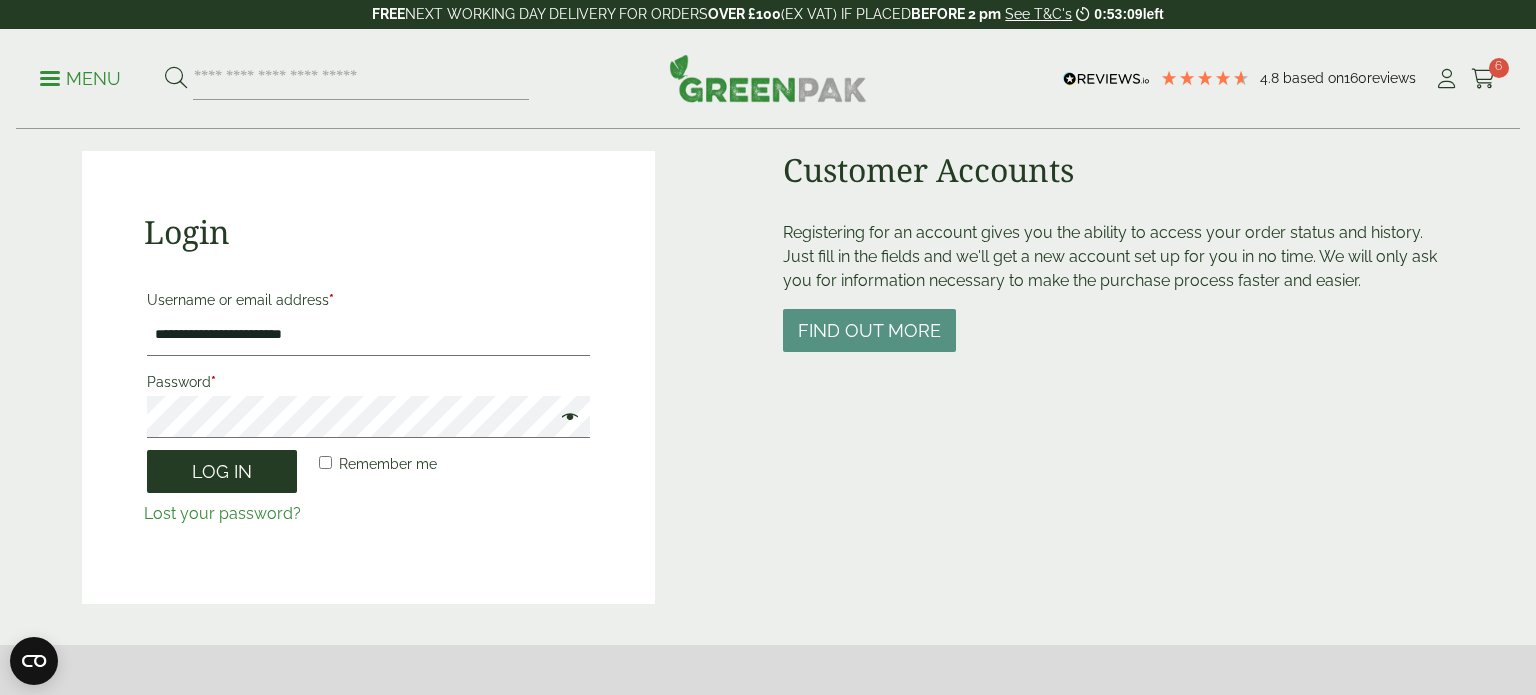 click on "Log in" at bounding box center (222, 471) 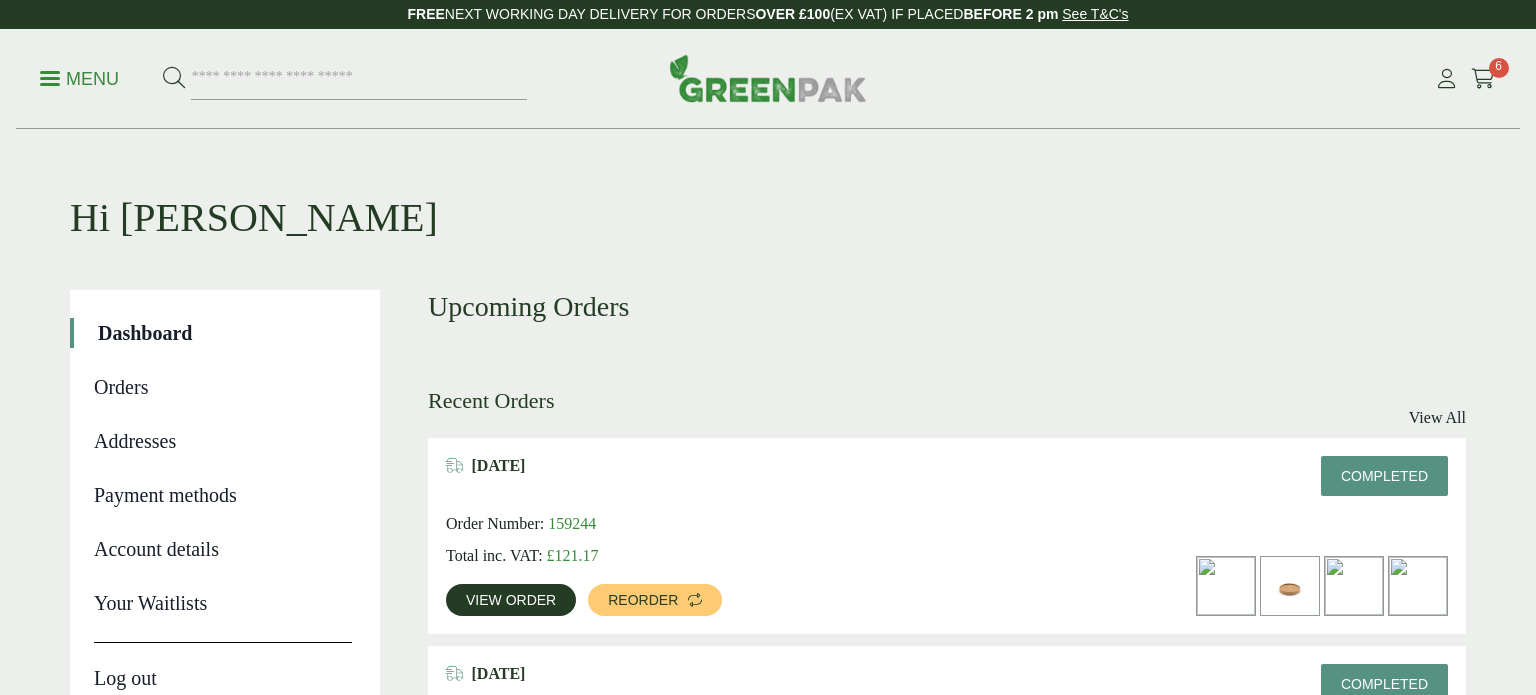 scroll, scrollTop: 0, scrollLeft: 0, axis: both 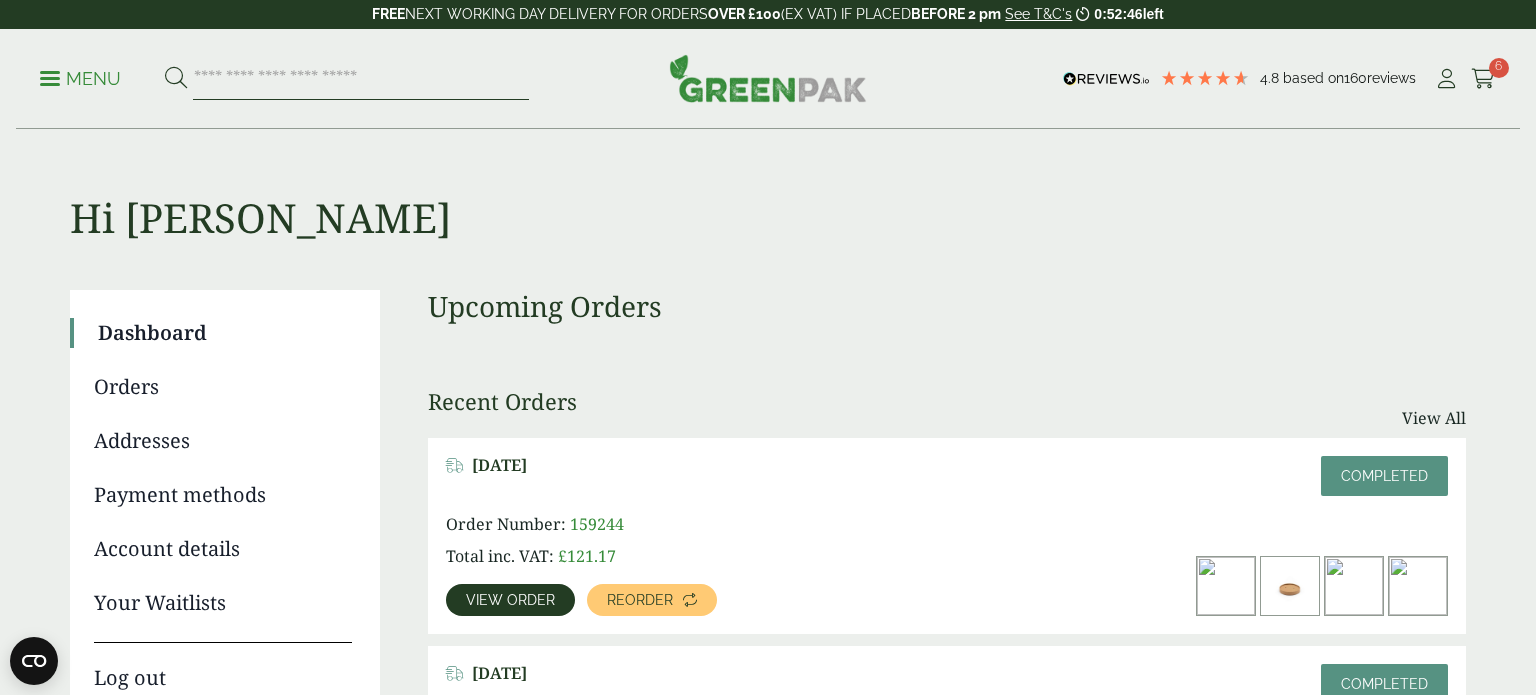 click at bounding box center (361, 79) 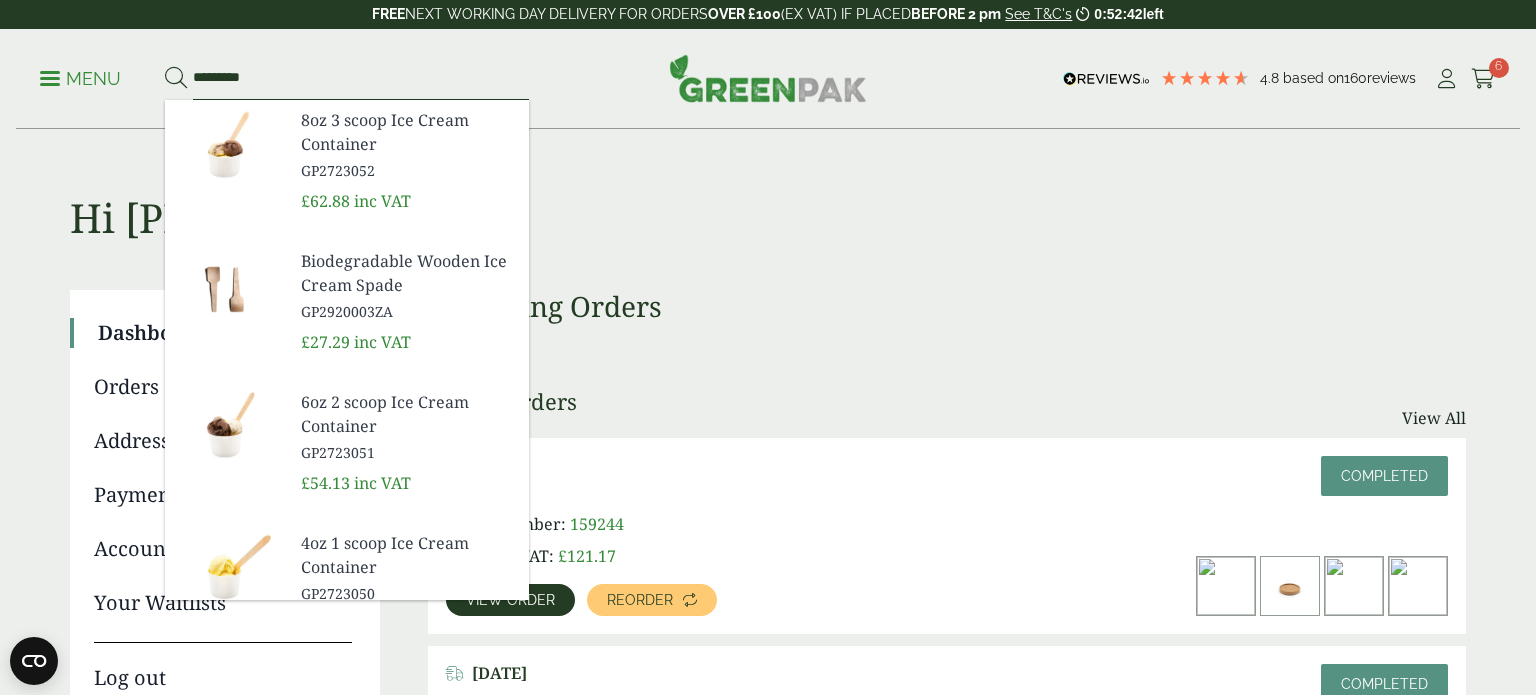 type on "*********" 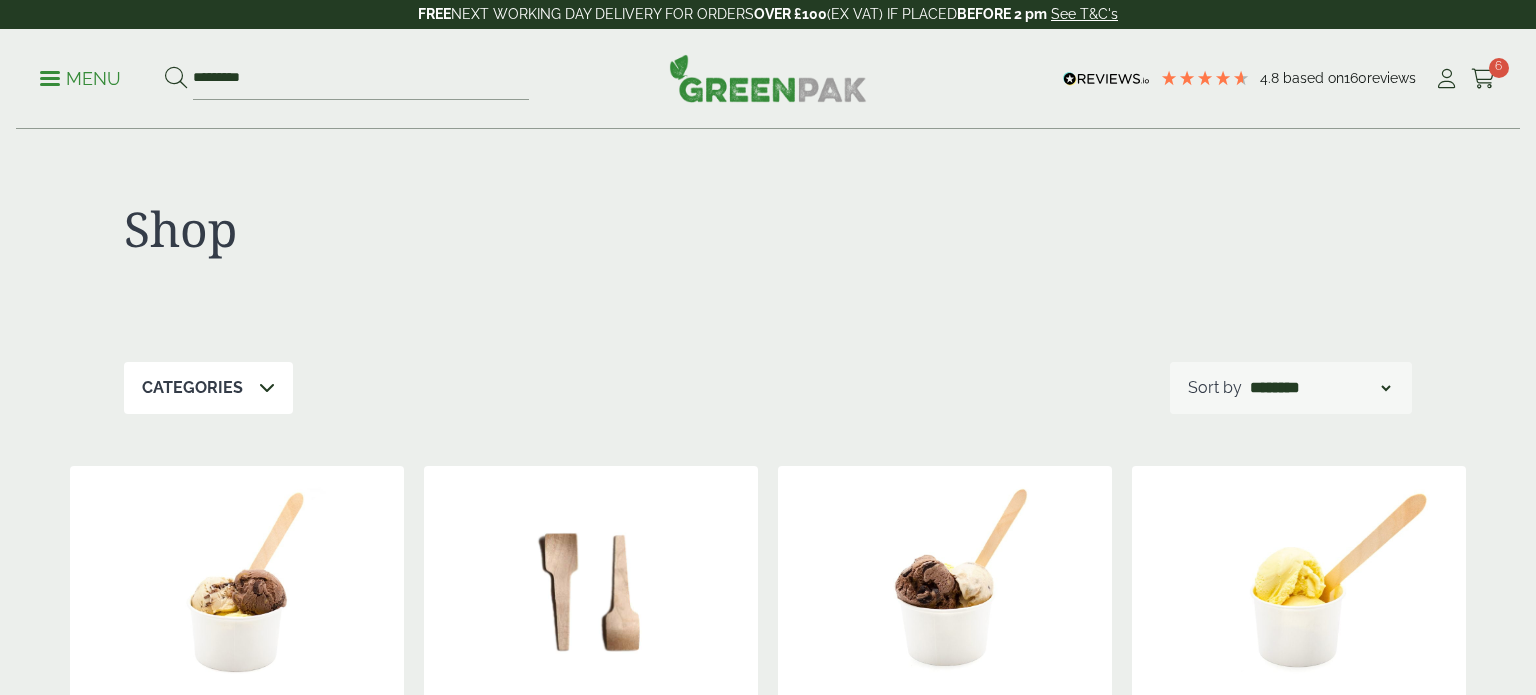 scroll, scrollTop: 0, scrollLeft: 0, axis: both 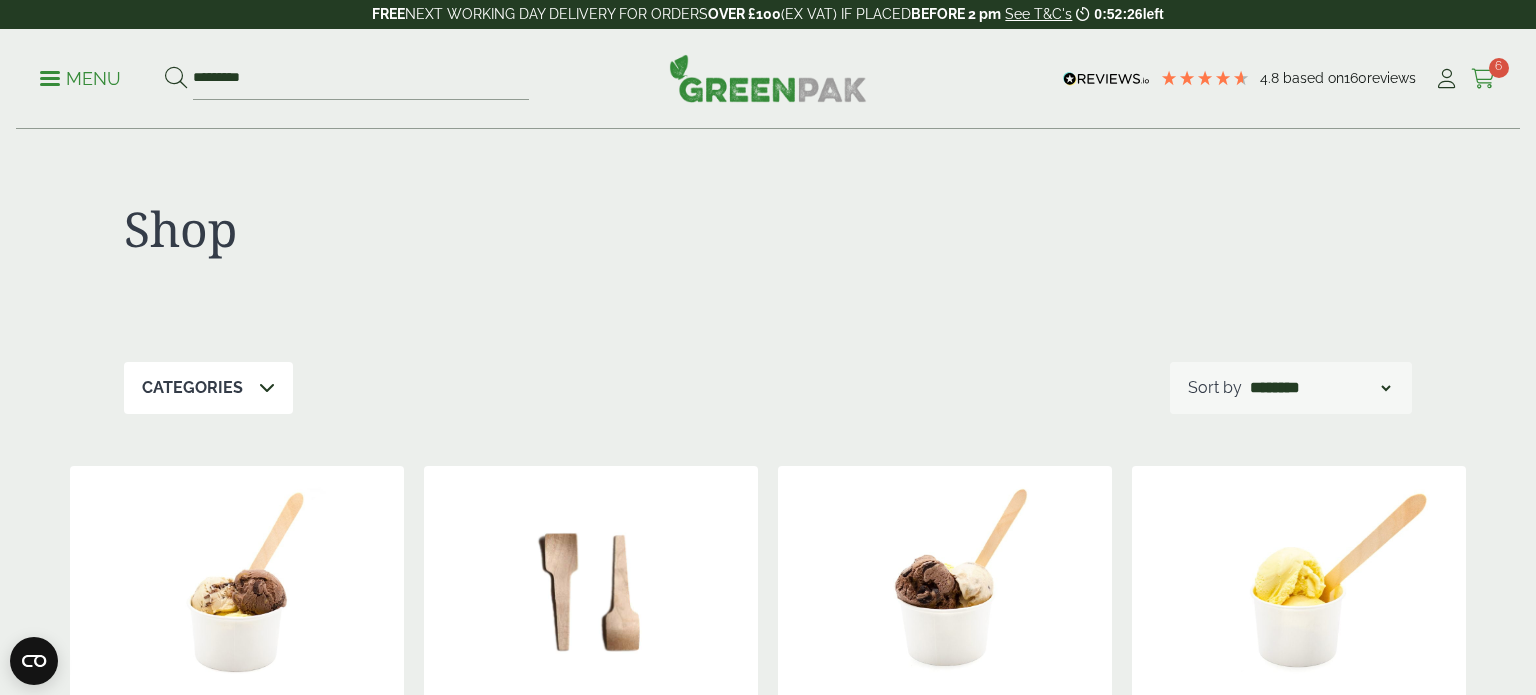 click at bounding box center [1483, 79] 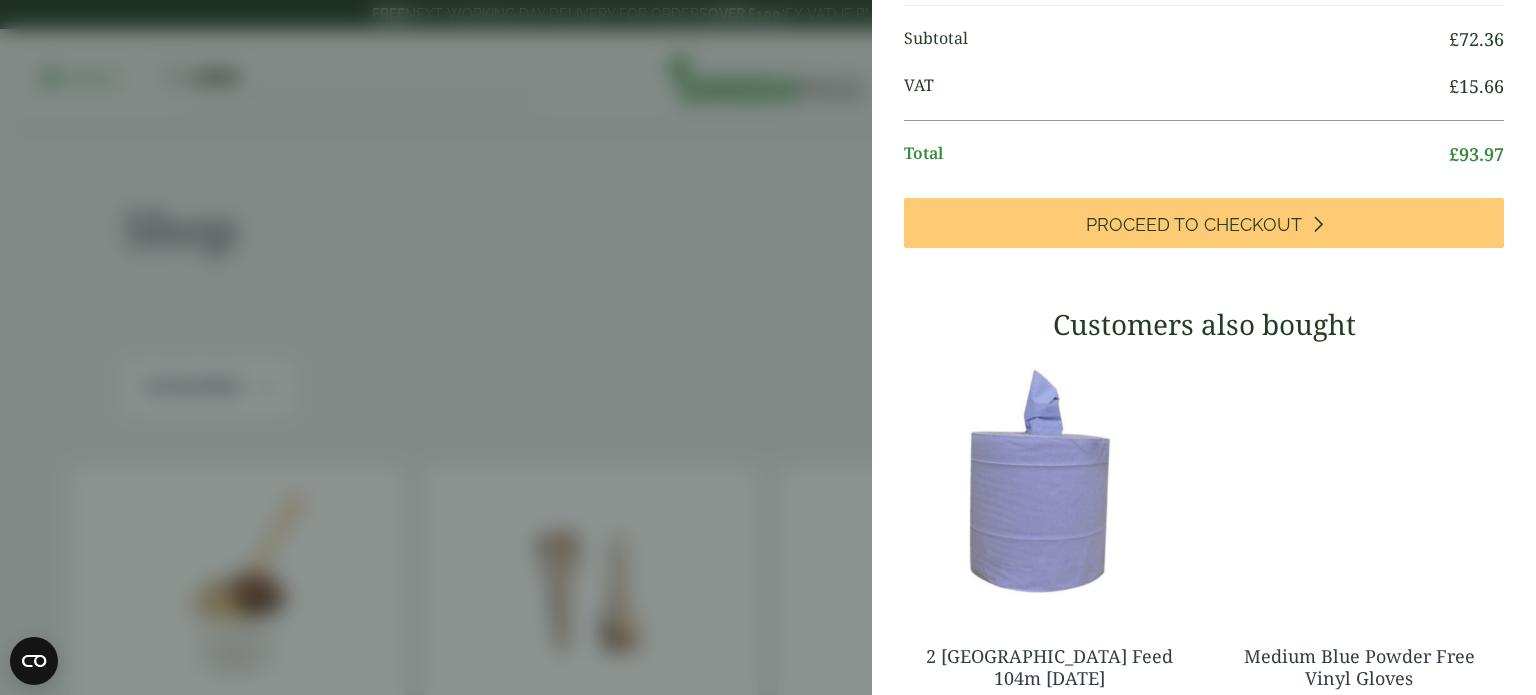 scroll, scrollTop: 385, scrollLeft: 0, axis: vertical 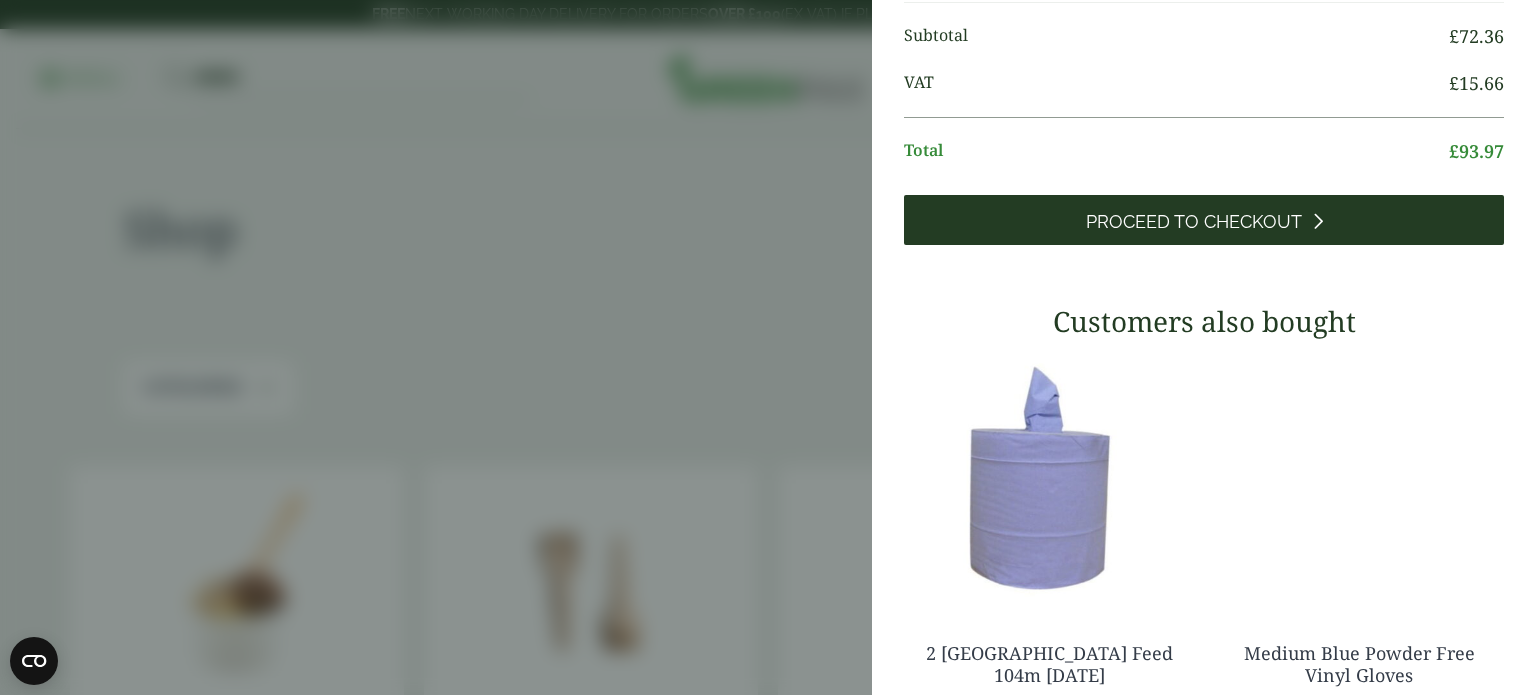click on "Proceed to Checkout" at bounding box center [1194, 222] 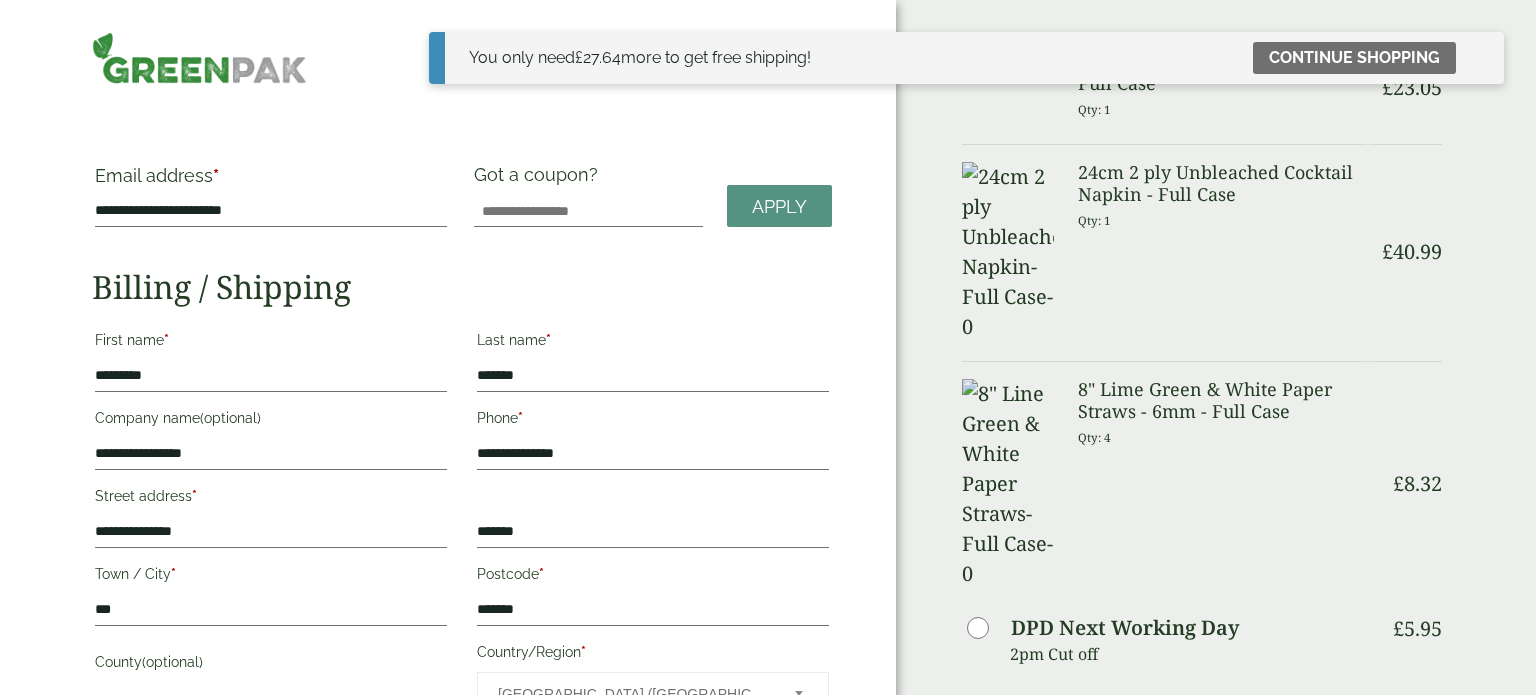 scroll, scrollTop: 0, scrollLeft: 0, axis: both 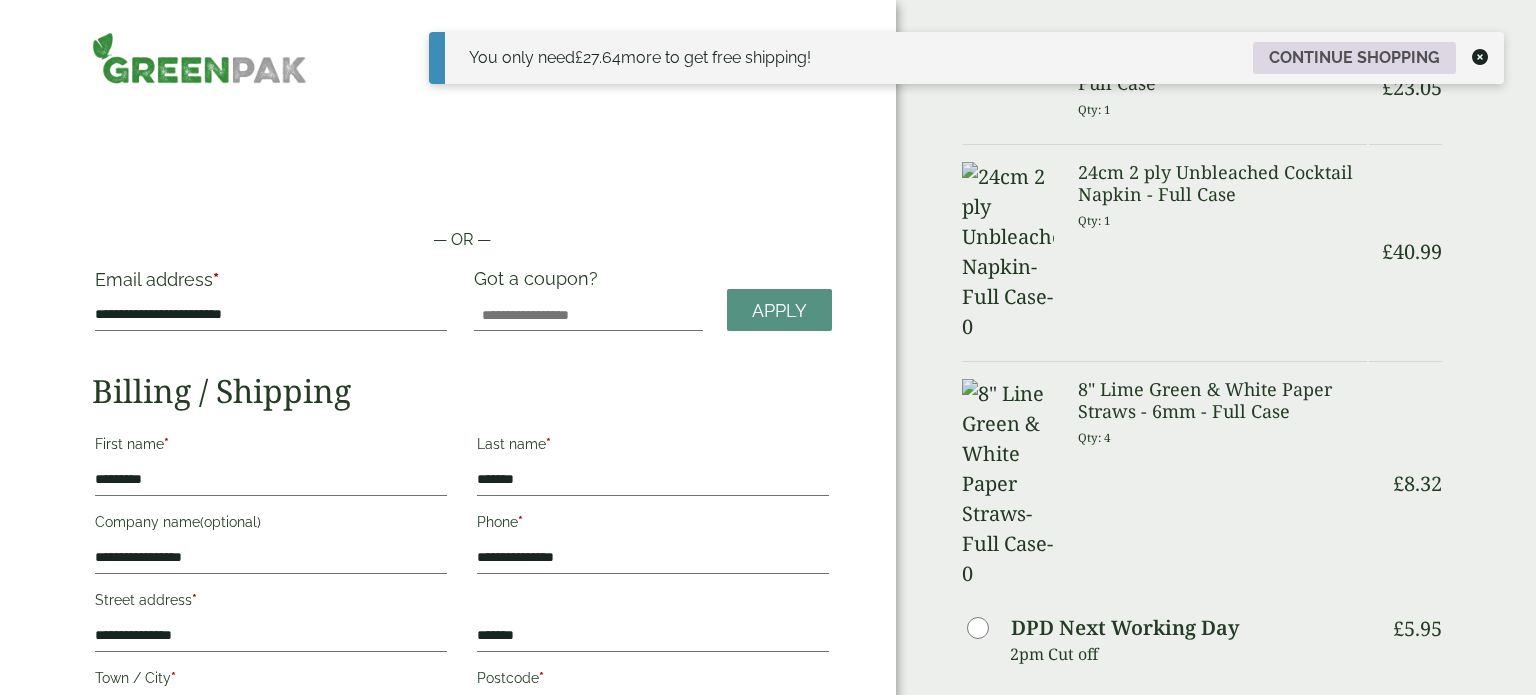 click on "Continue shopping" at bounding box center (1354, 58) 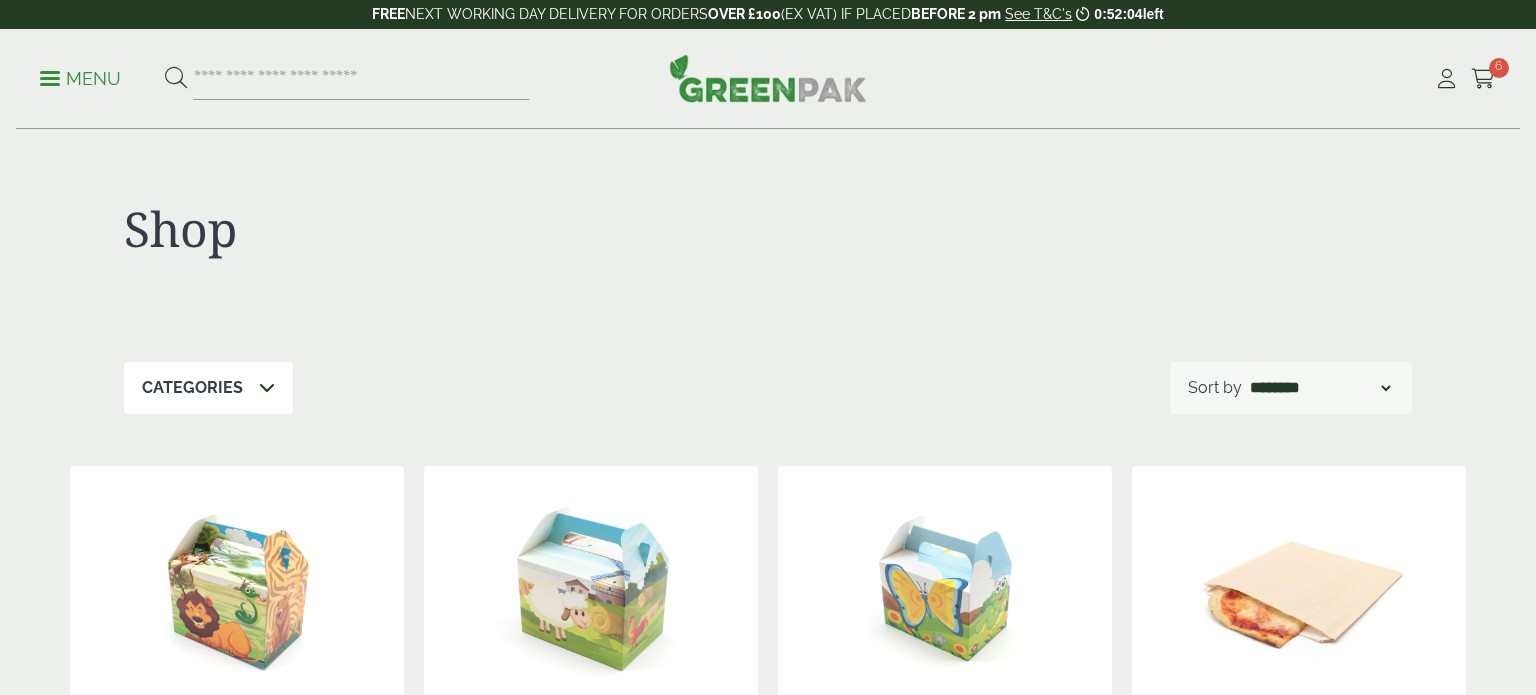 scroll, scrollTop: 0, scrollLeft: 0, axis: both 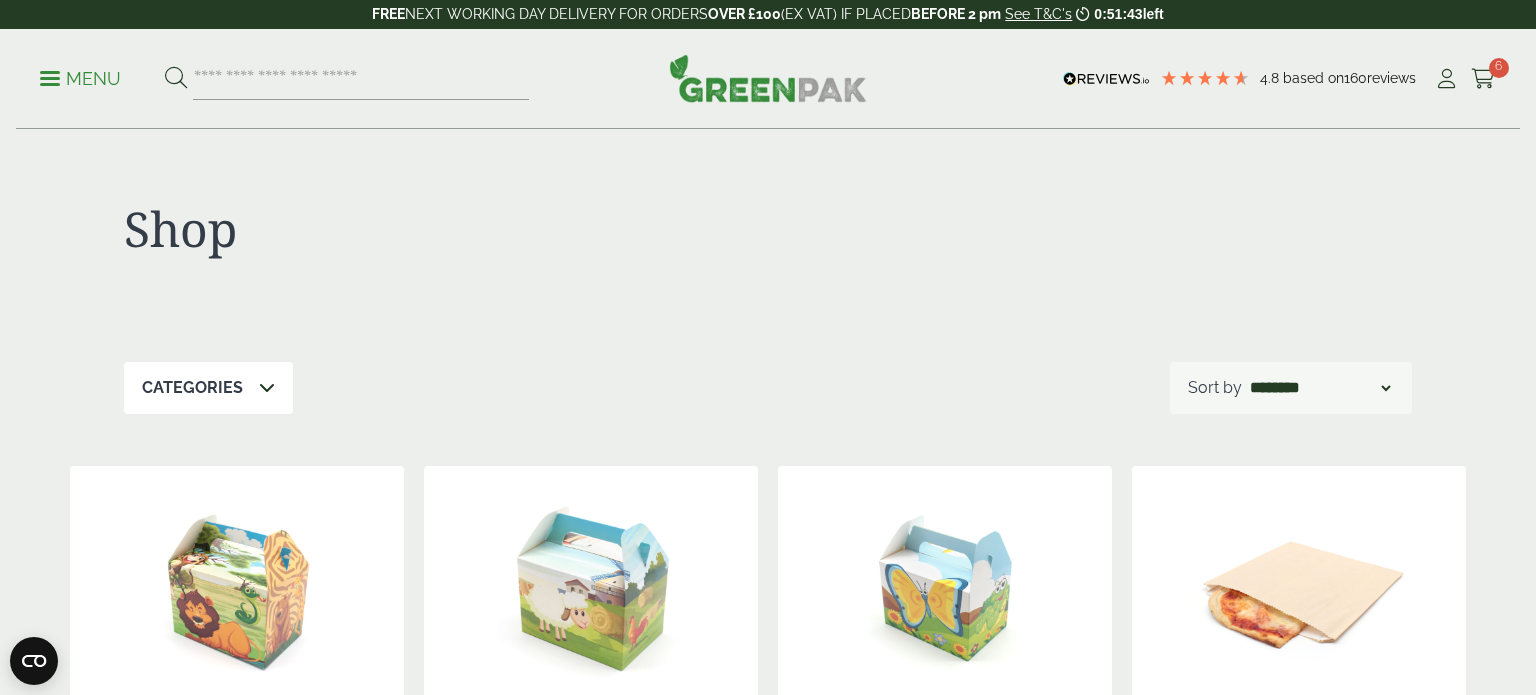 click at bounding box center (50, 78) 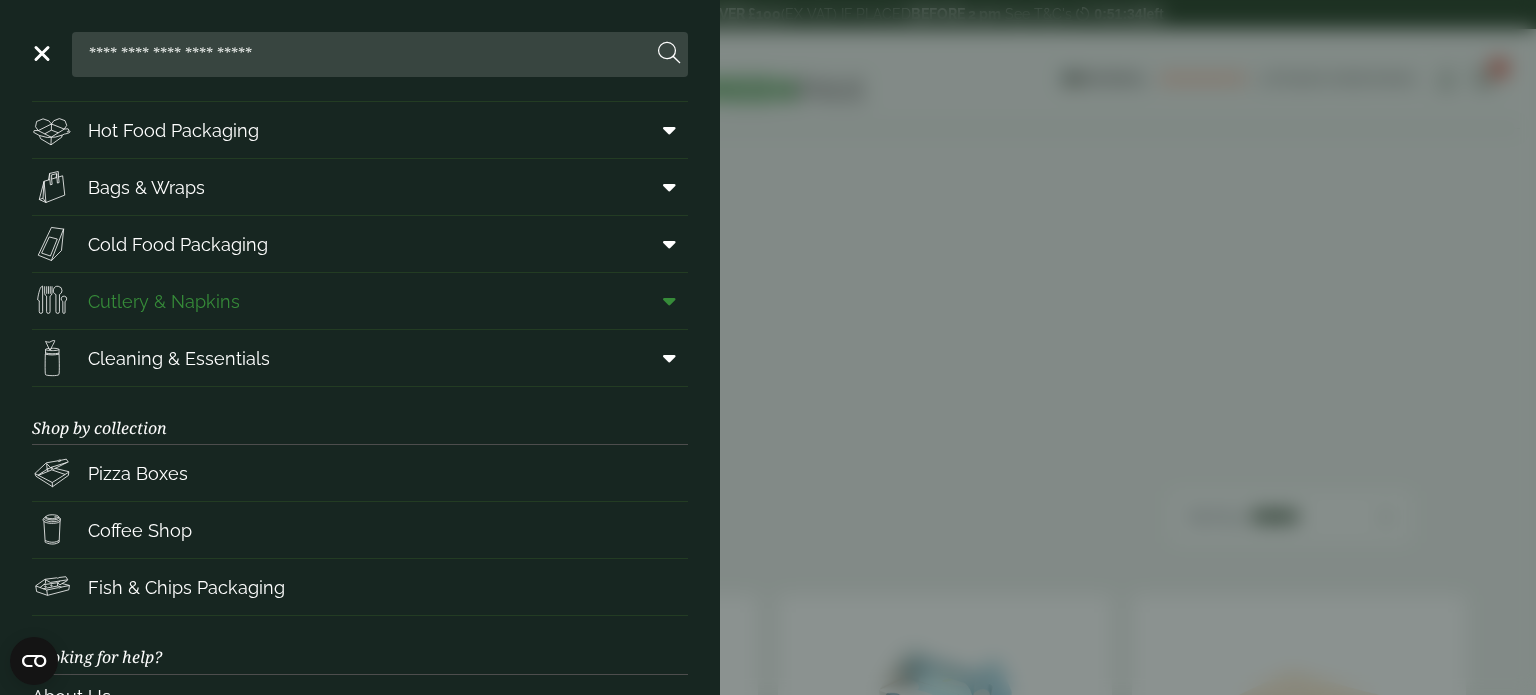 scroll, scrollTop: 116, scrollLeft: 0, axis: vertical 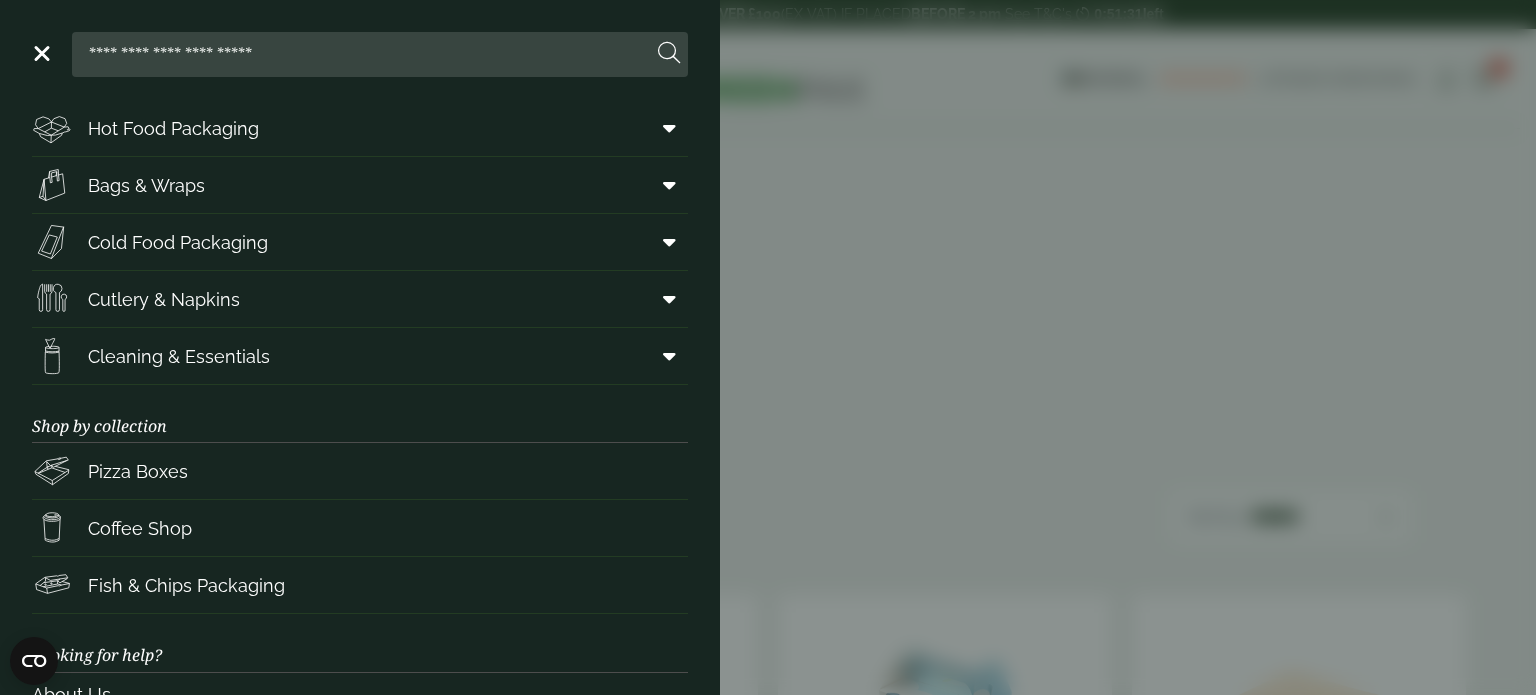 click on "Close
Shop by packaging type
Cups & Accessories
Hot Drink Paper Cups
Smoothie Cups
Pint & Half Pint Glasses
Hiball Glasses
Shot Glasses
Stemmed Glasses
Tumblers Glasses
Carafes & Jugs
In-cup Drinks
Coca Cola Cups
Green Effect
Single Wall Cups
Hot Food Packaging
Food Trays
Hotdog Trays
Deli Boxes
On The Go Boxes
Chicken Boxes
Clamshell Boxes
Burger Boxes
Pizza Boxes
Kraft Bowls" at bounding box center (768, 347) 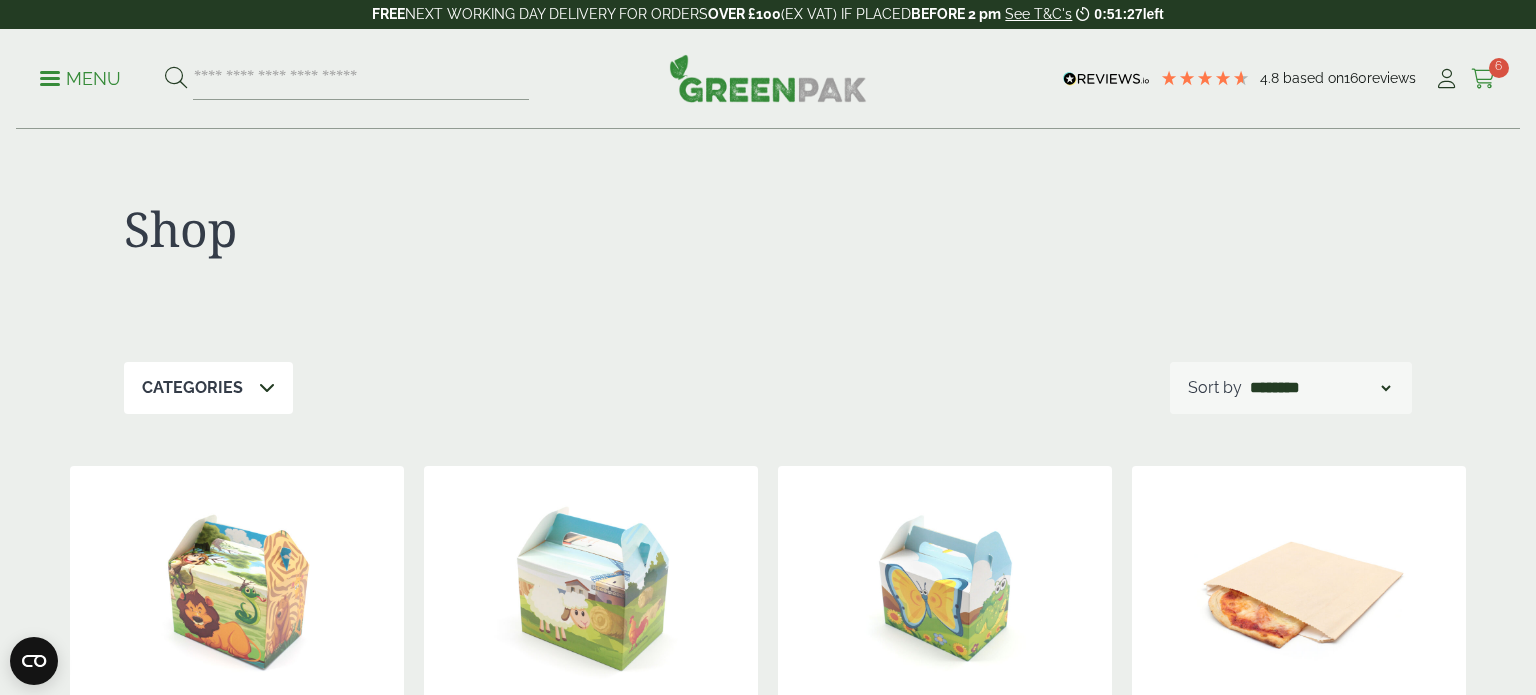 click on "6" at bounding box center (1499, 68) 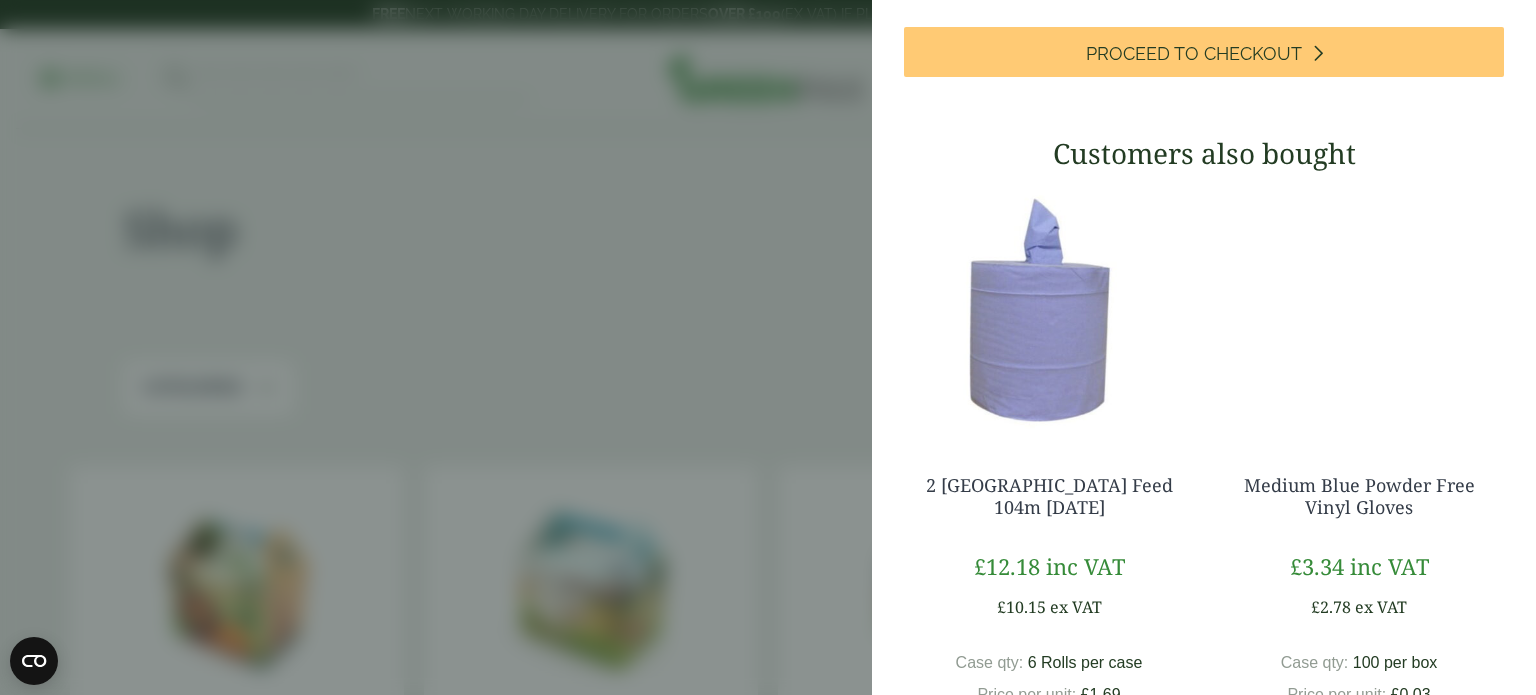 scroll, scrollTop: 606, scrollLeft: 0, axis: vertical 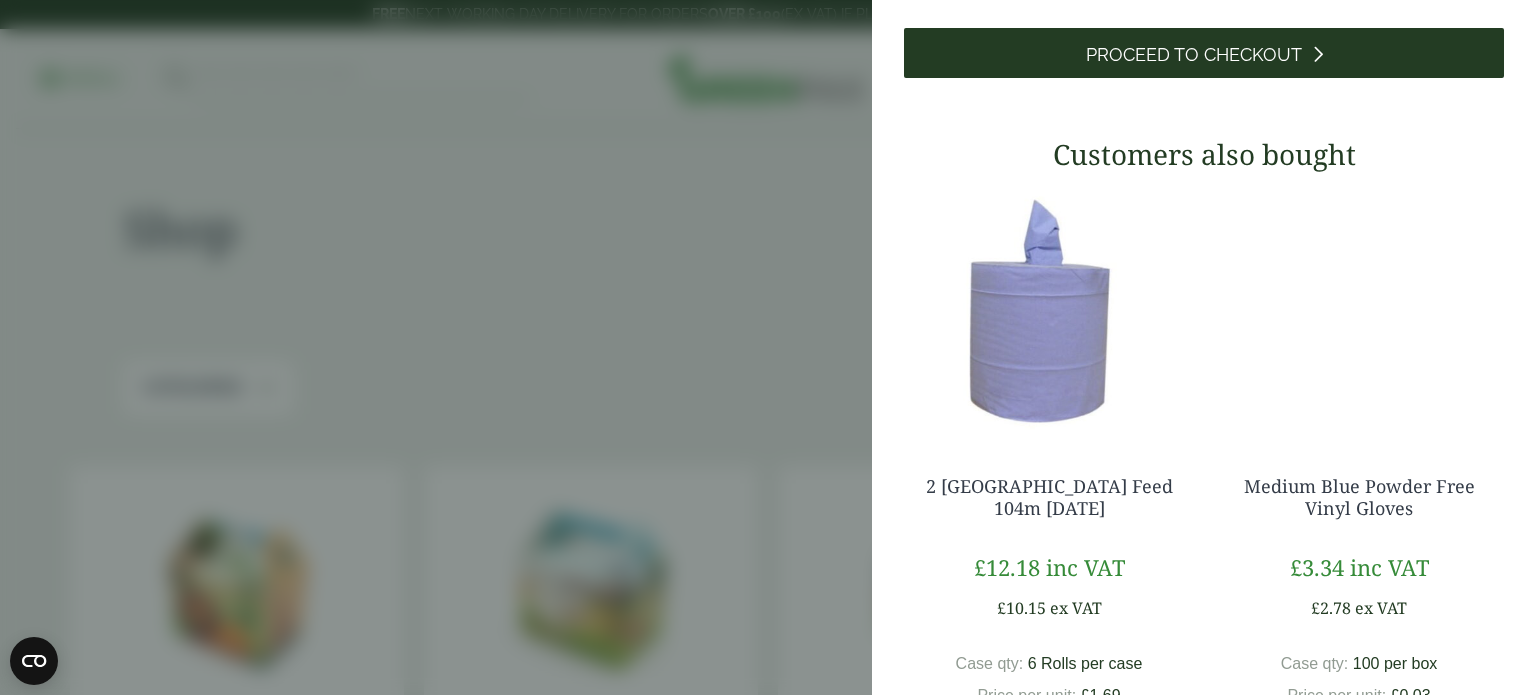 click on "Proceed to Checkout" at bounding box center (1204, 53) 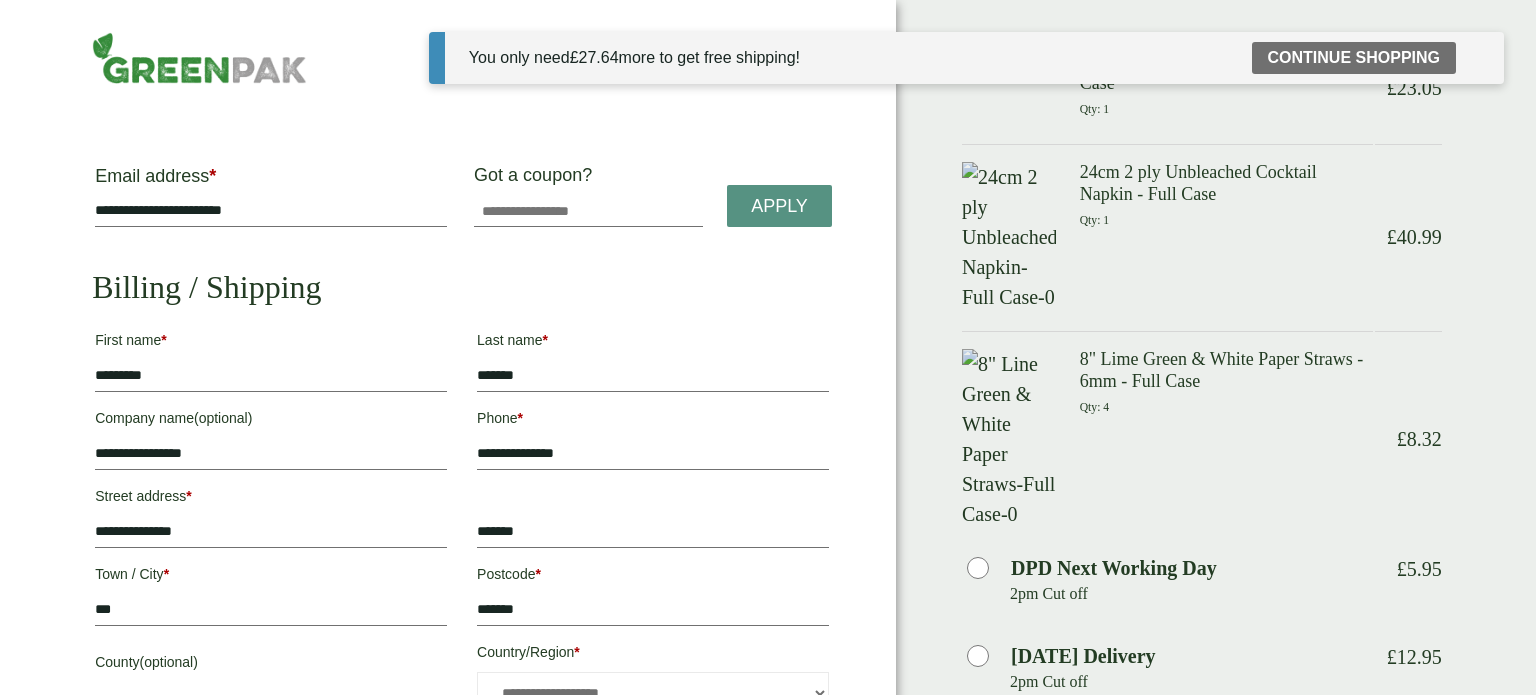 scroll, scrollTop: 0, scrollLeft: 0, axis: both 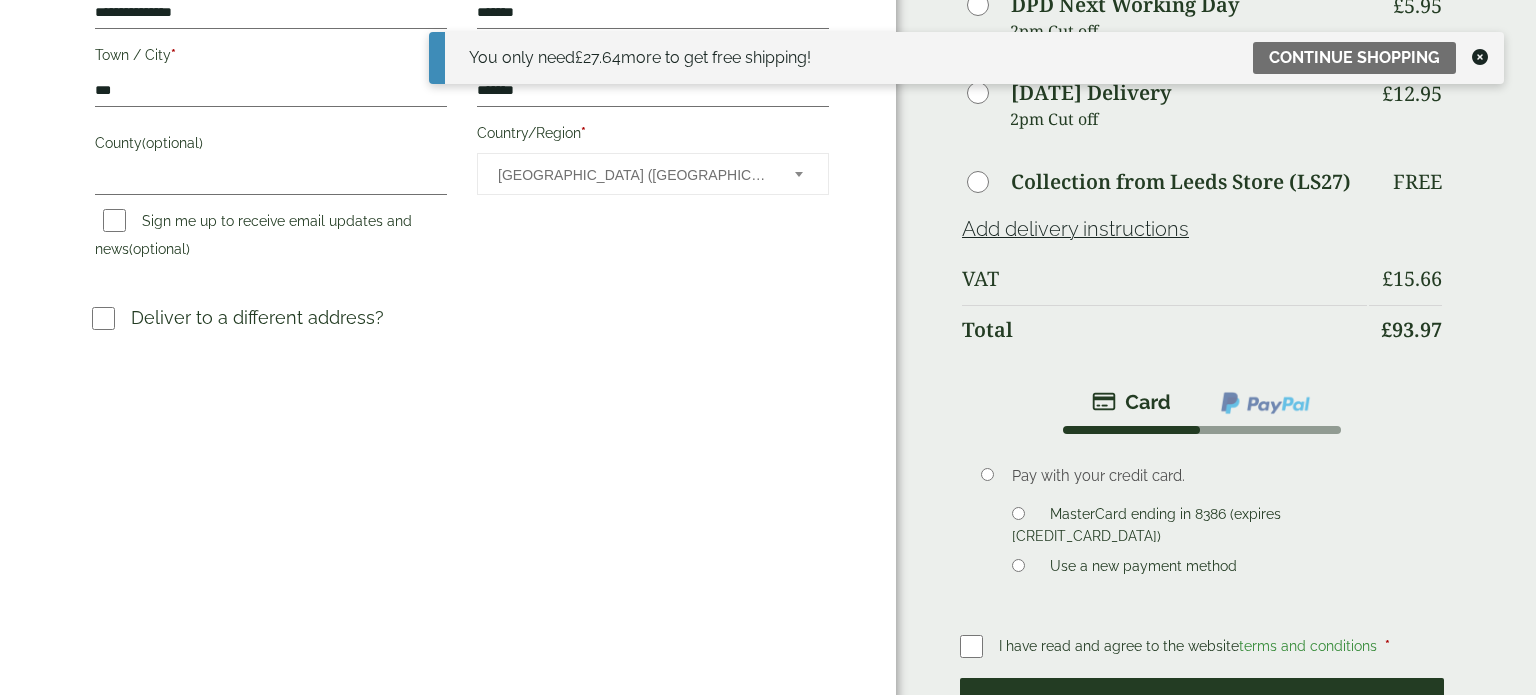 click on "Place order" at bounding box center [1202, 710] 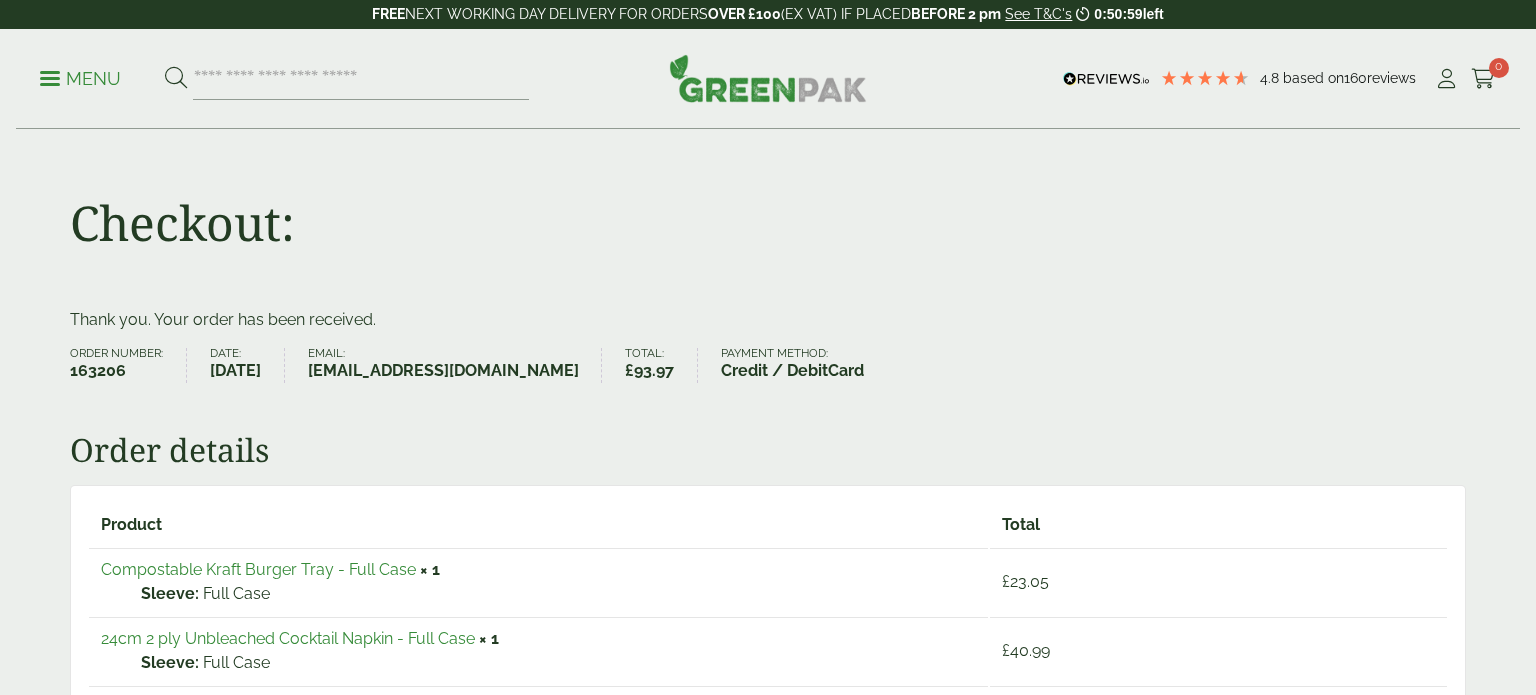 scroll, scrollTop: 0, scrollLeft: 0, axis: both 